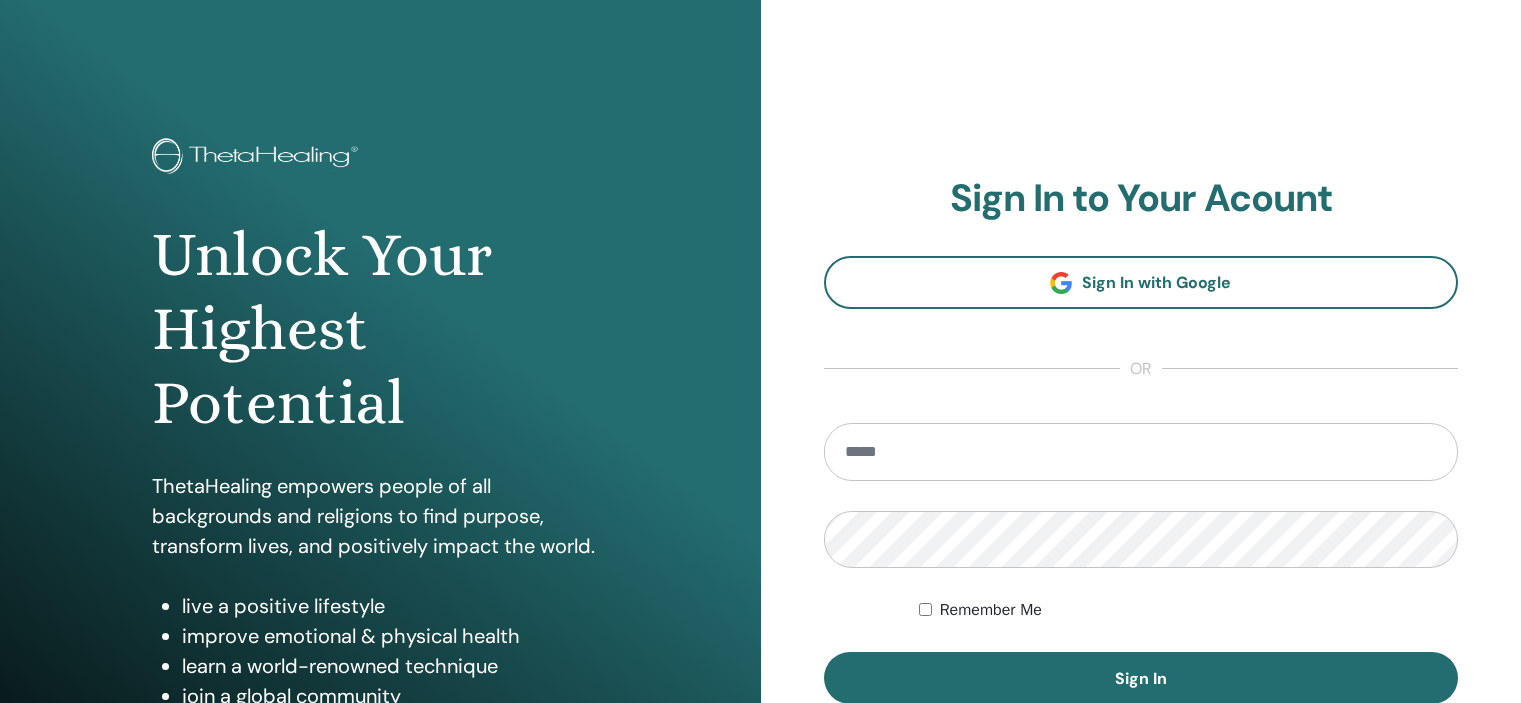 scroll, scrollTop: 0, scrollLeft: 0, axis: both 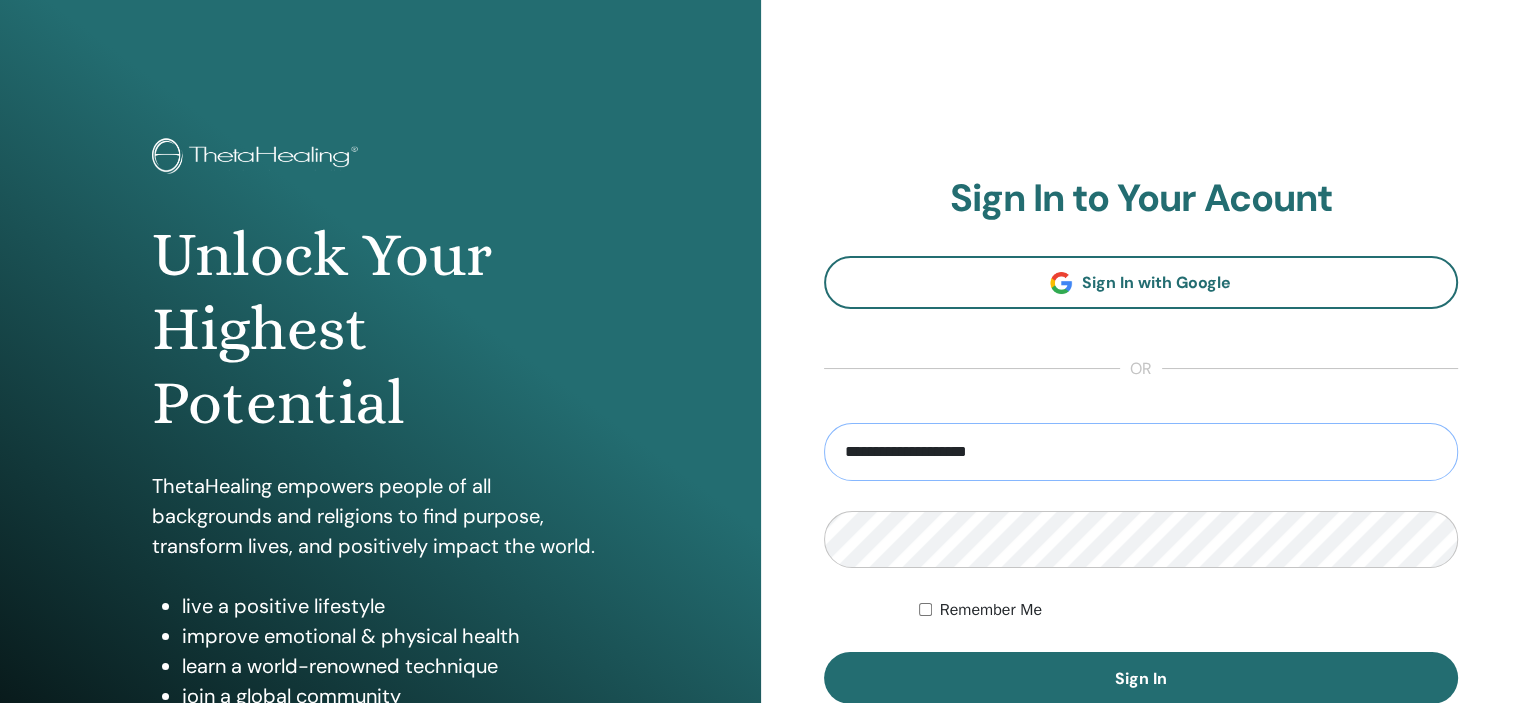 type on "**********" 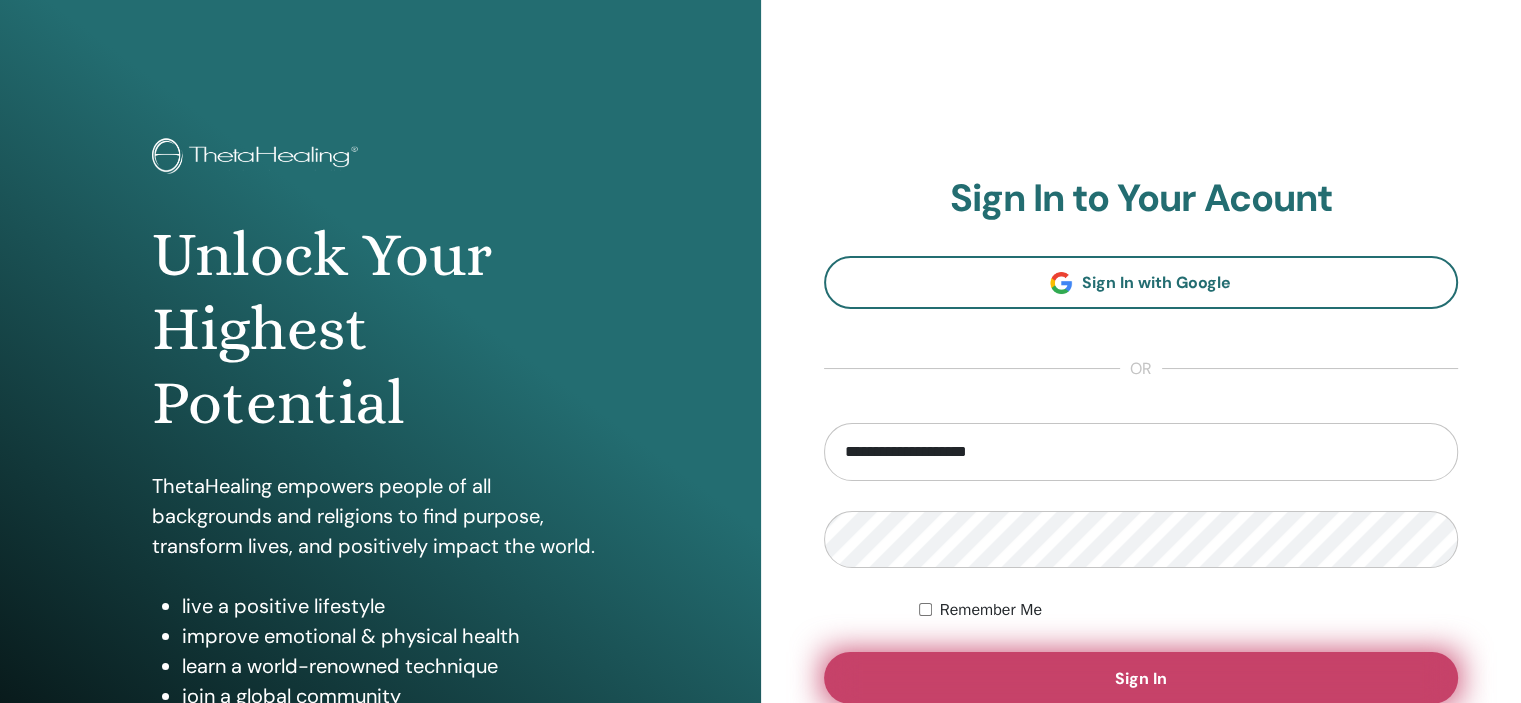 click on "Sign In" at bounding box center [1141, 678] 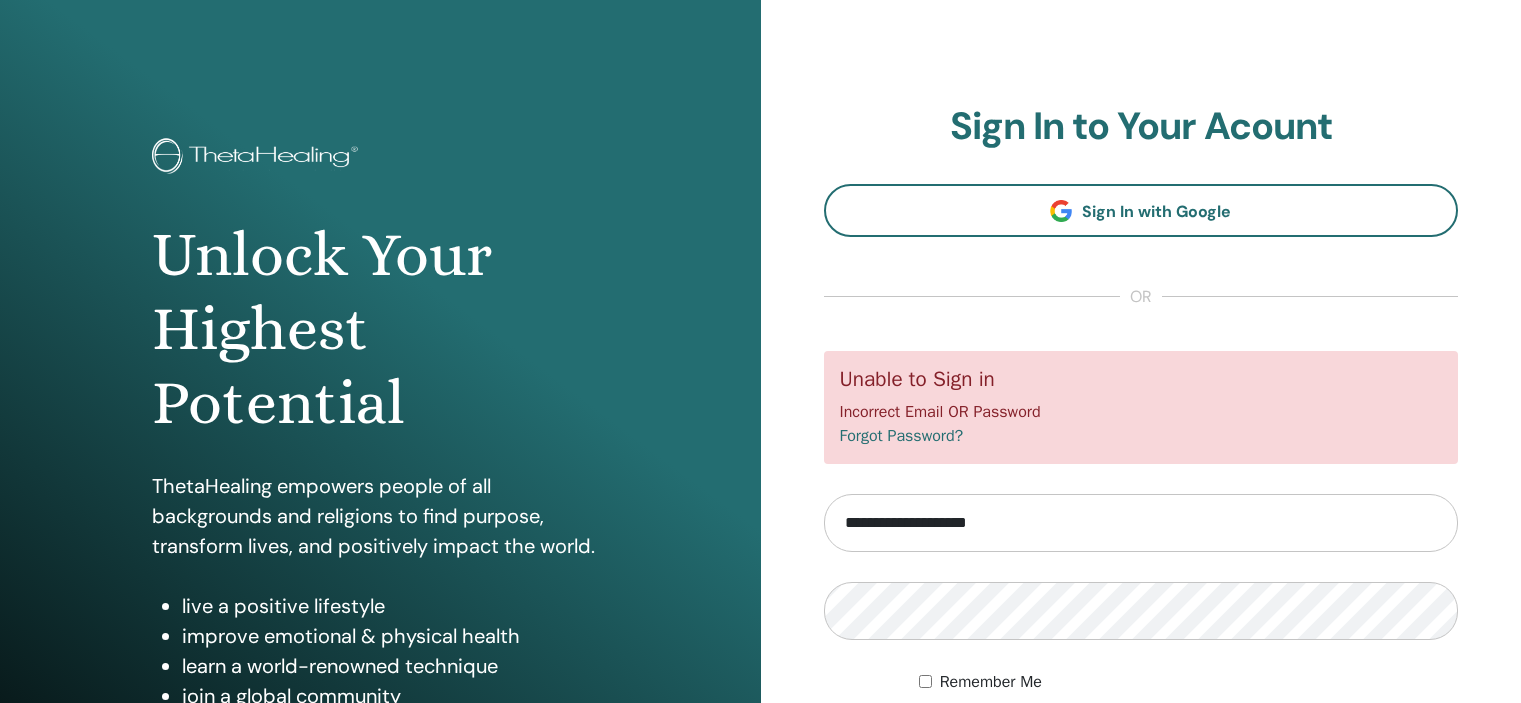 scroll, scrollTop: 0, scrollLeft: 0, axis: both 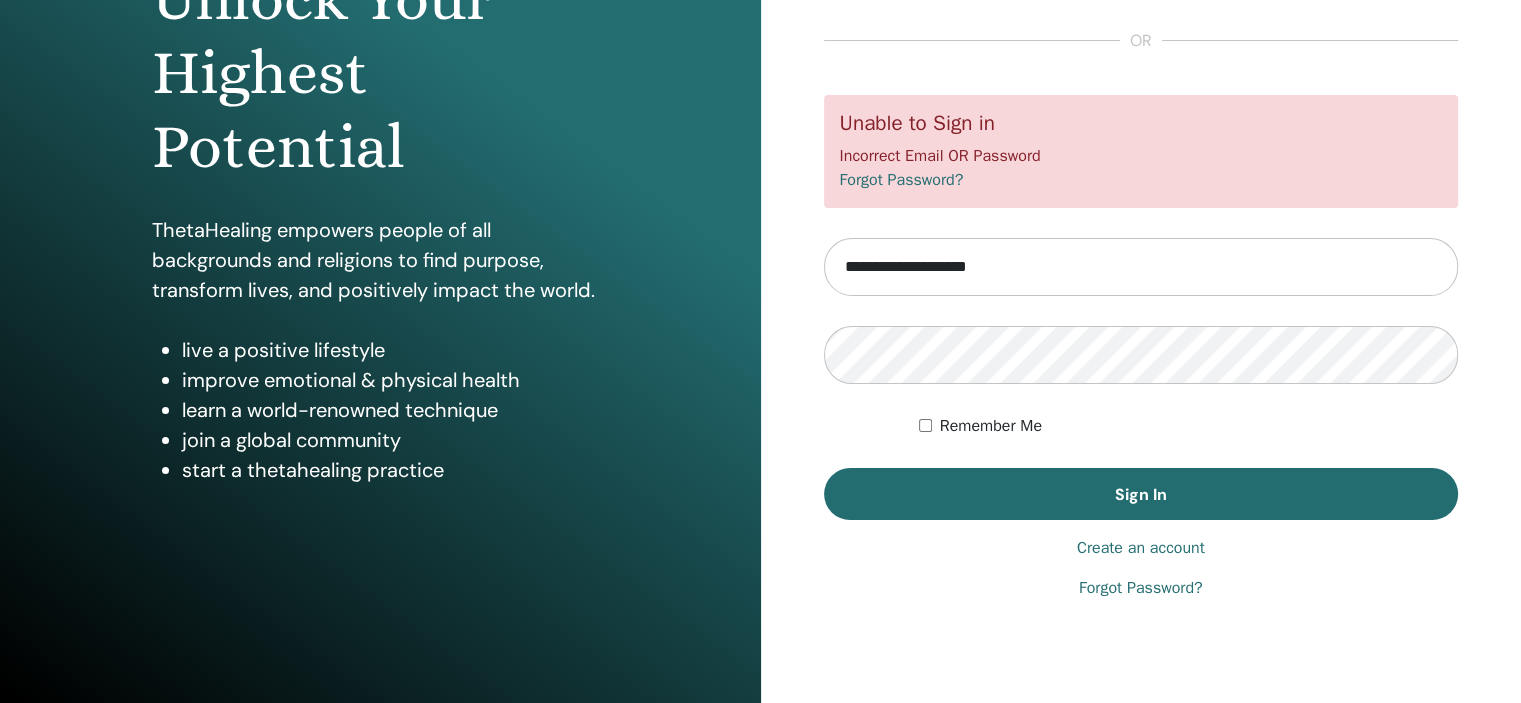 click on "Create an account" at bounding box center [1141, 548] 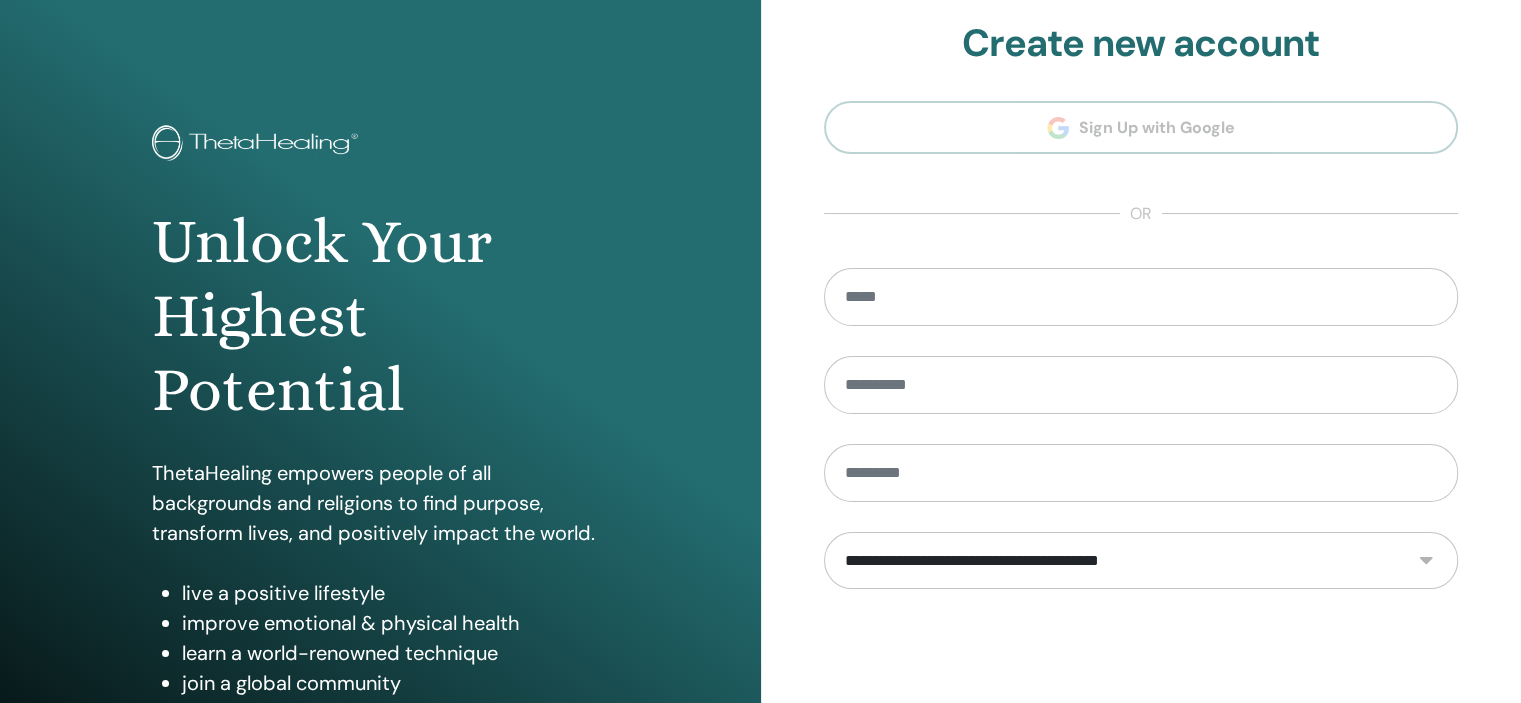 scroll, scrollTop: 0, scrollLeft: 0, axis: both 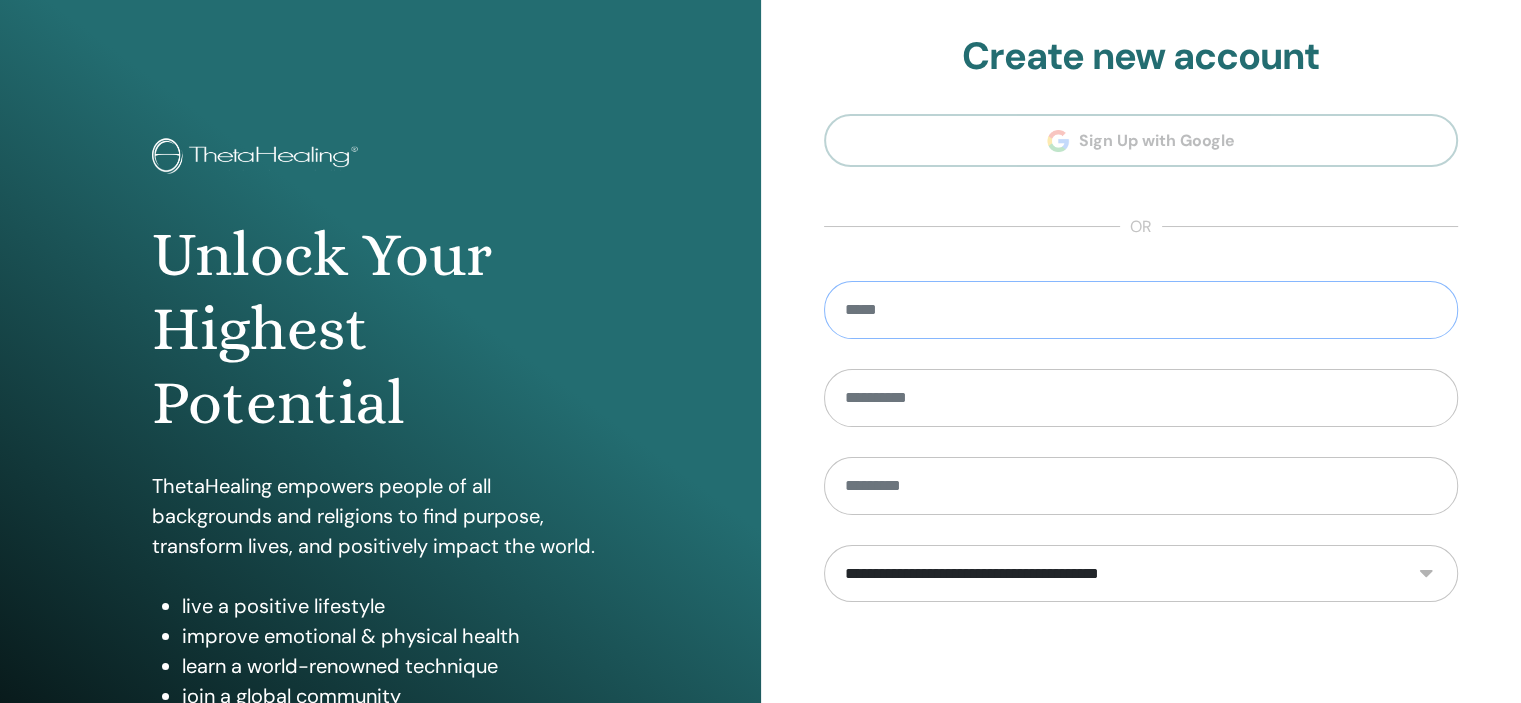 click at bounding box center [1141, 310] 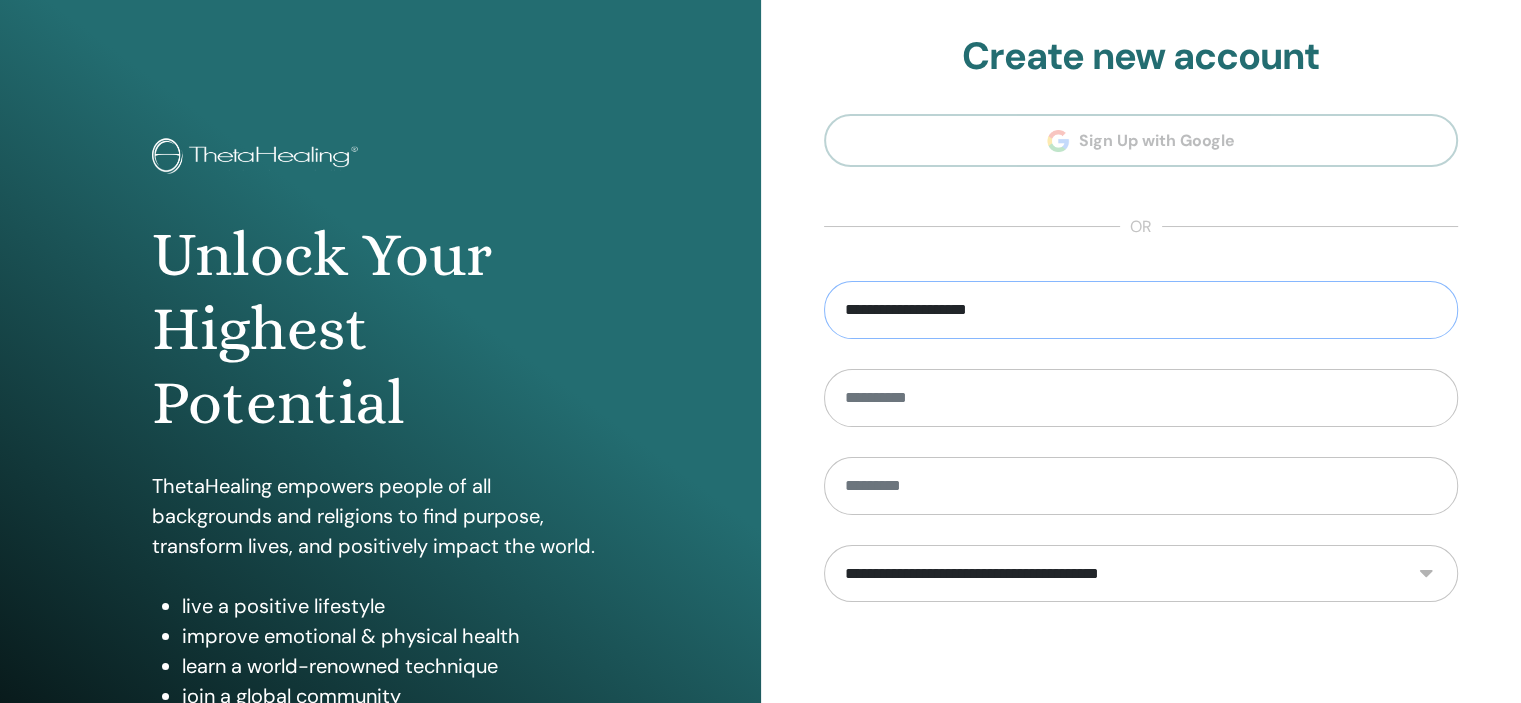 type on "**********" 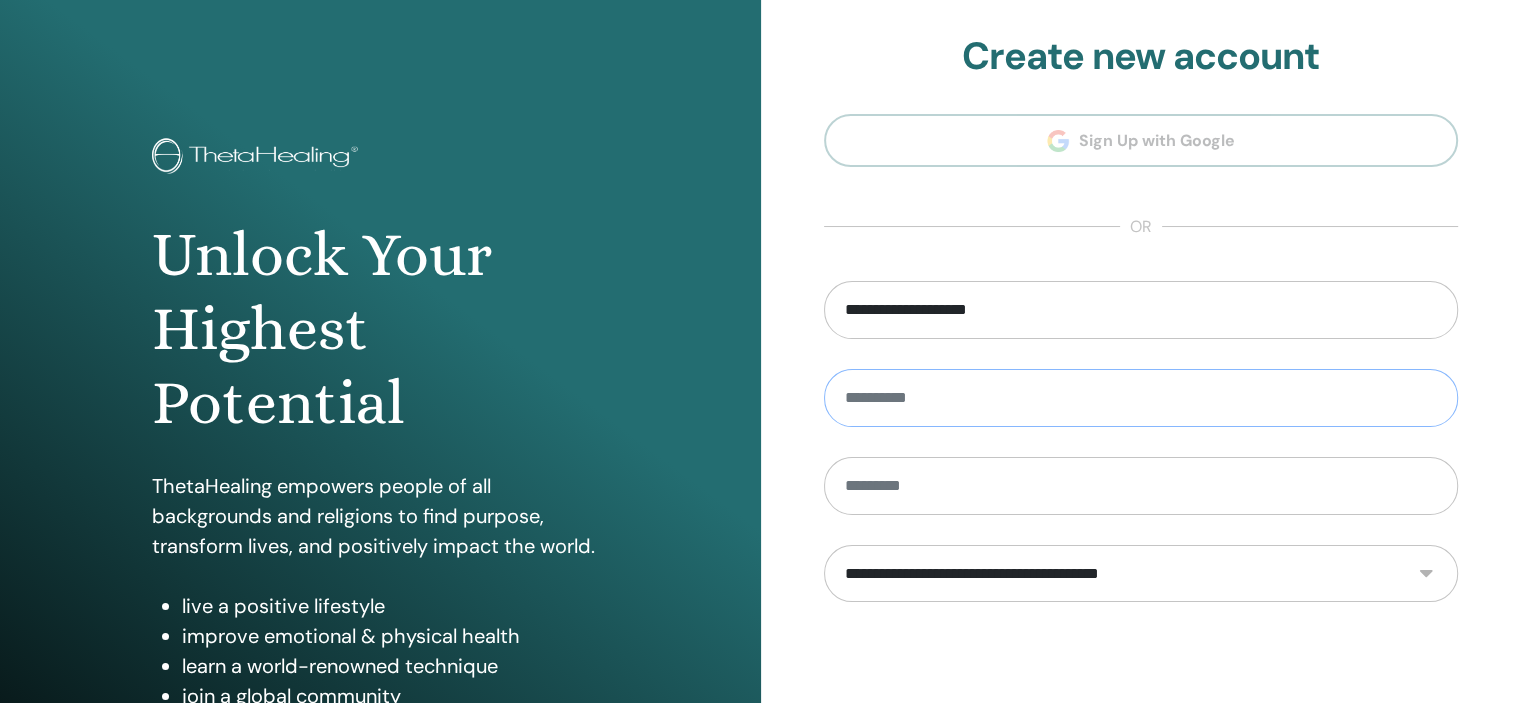 click at bounding box center (1141, 398) 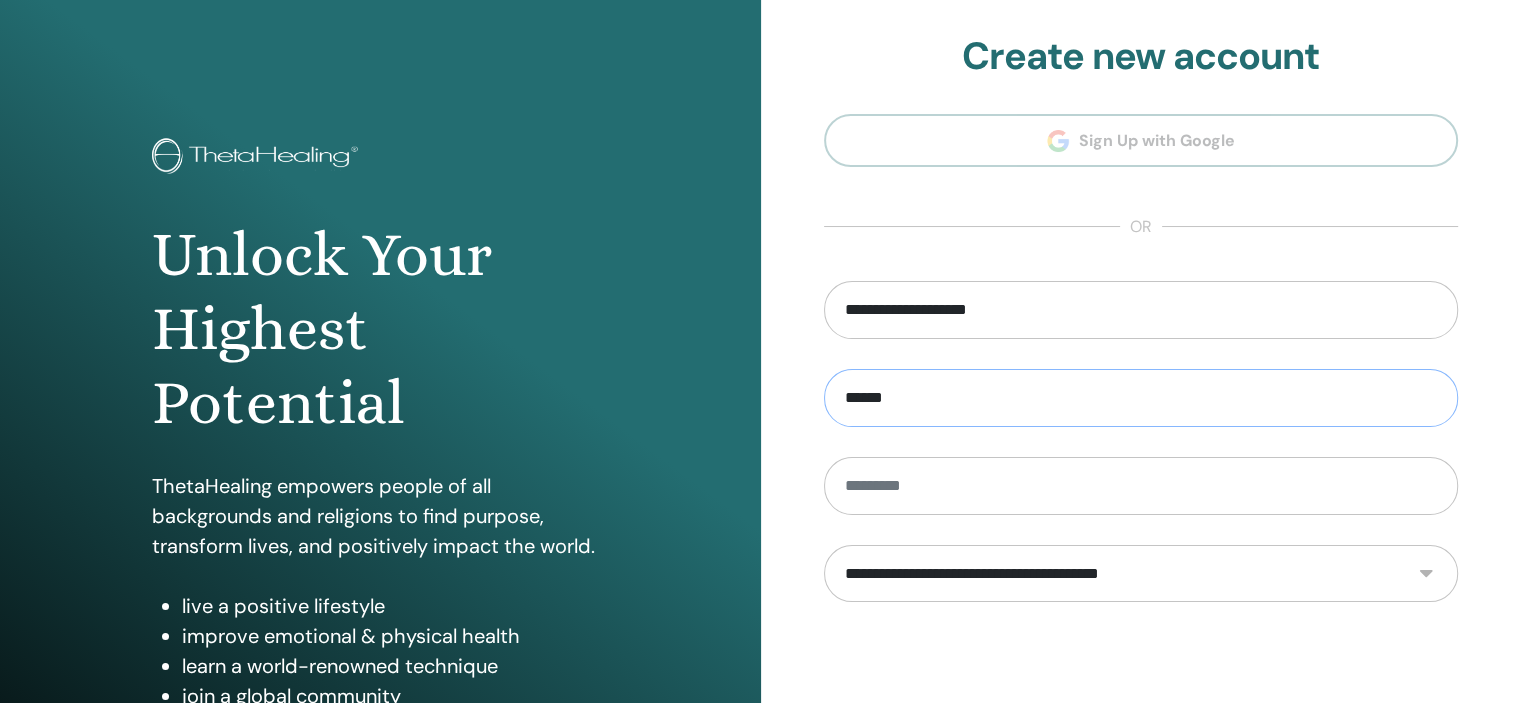 type on "******" 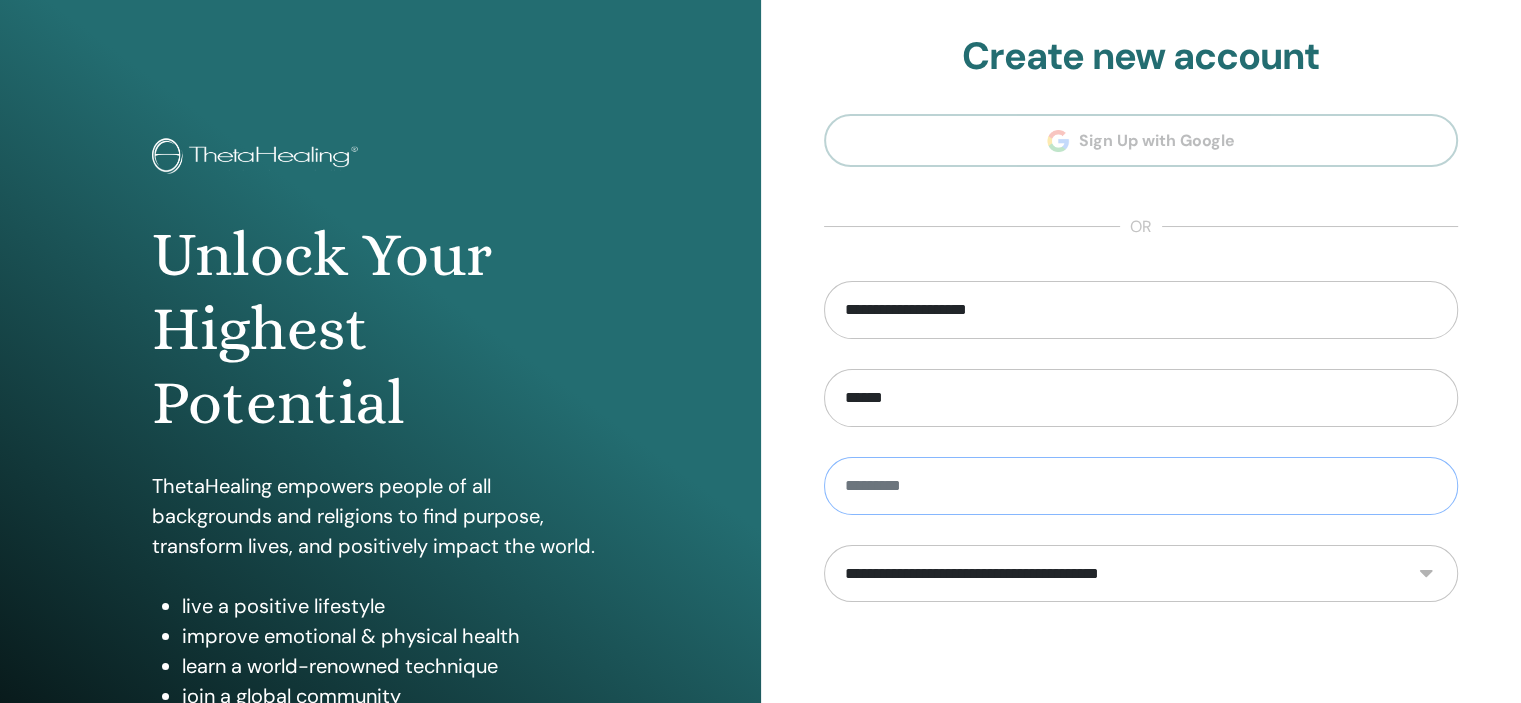 click at bounding box center [1141, 486] 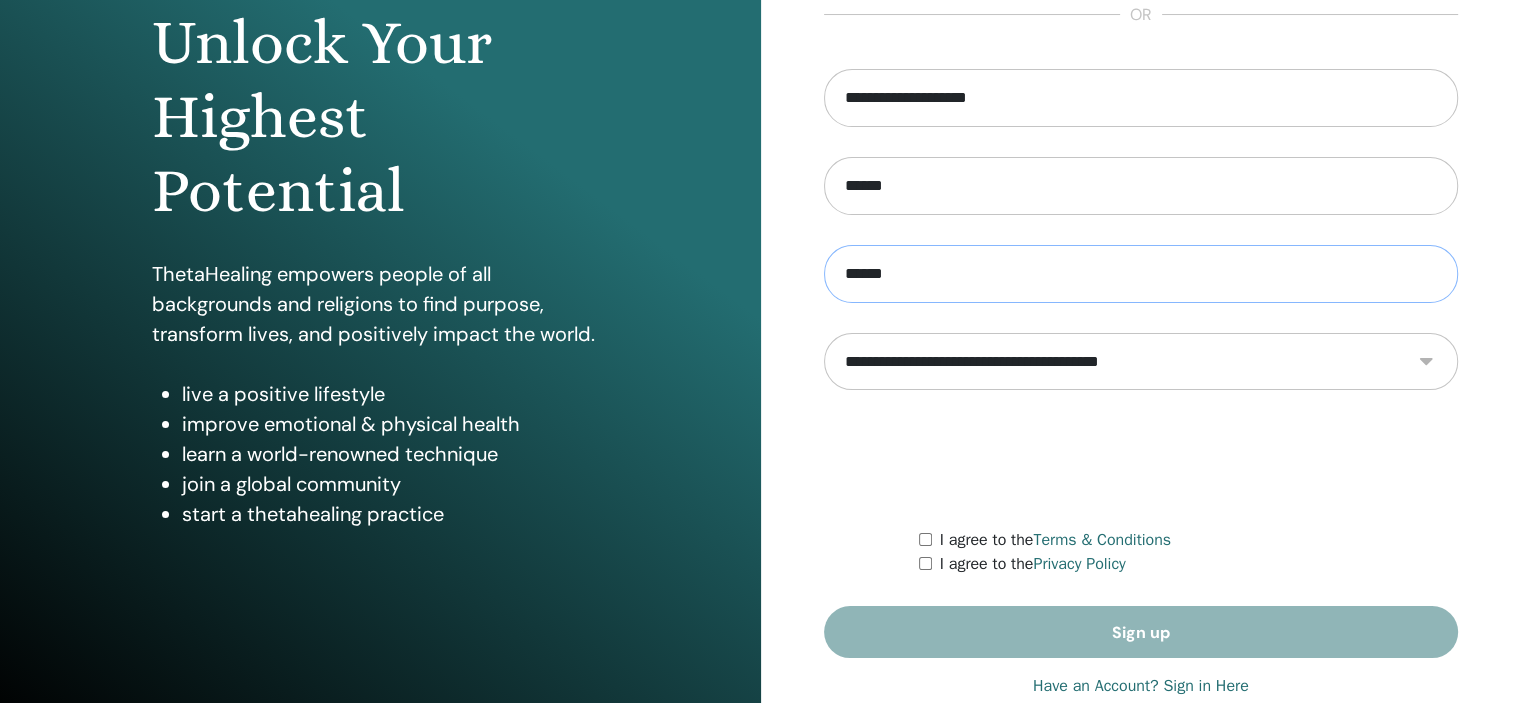 scroll, scrollTop: 256, scrollLeft: 0, axis: vertical 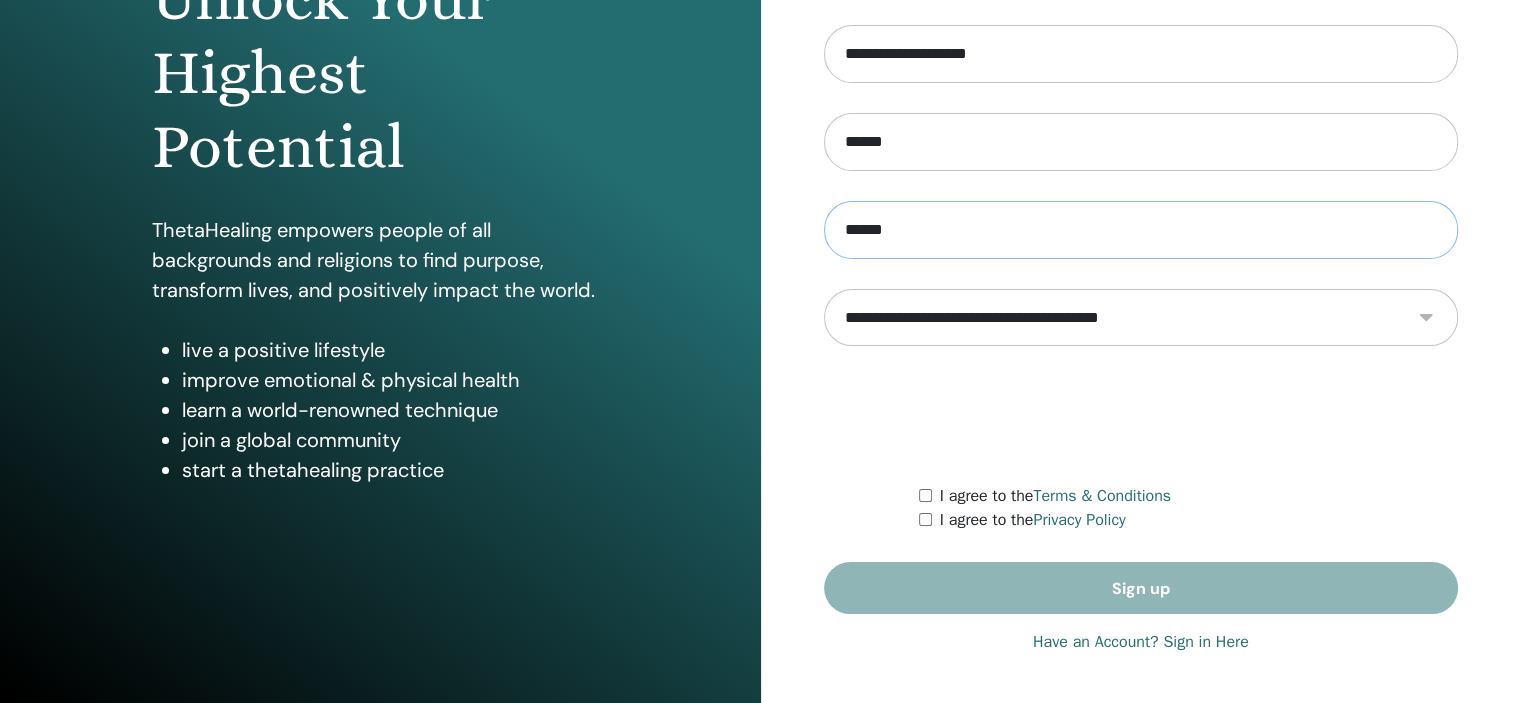 type on "******" 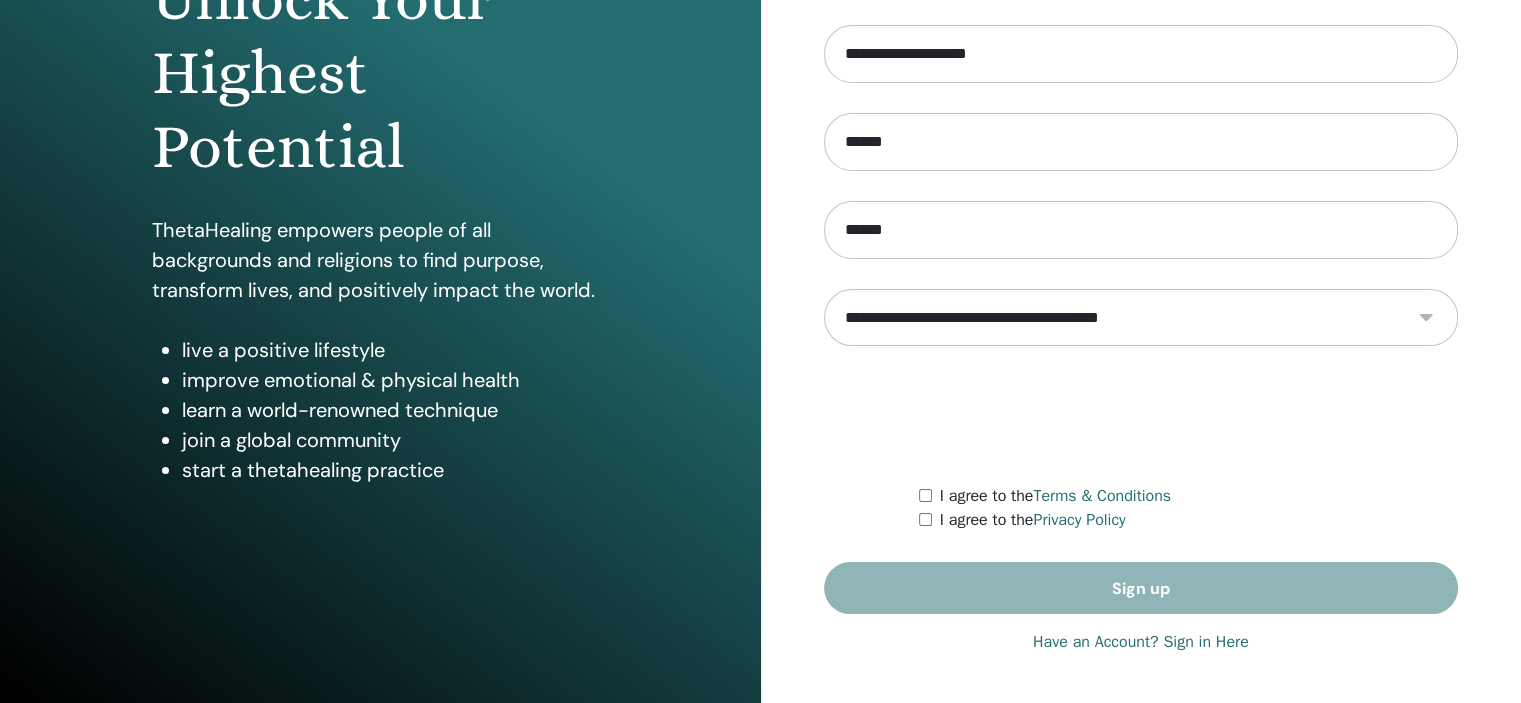 click on "**********" at bounding box center [1141, 318] 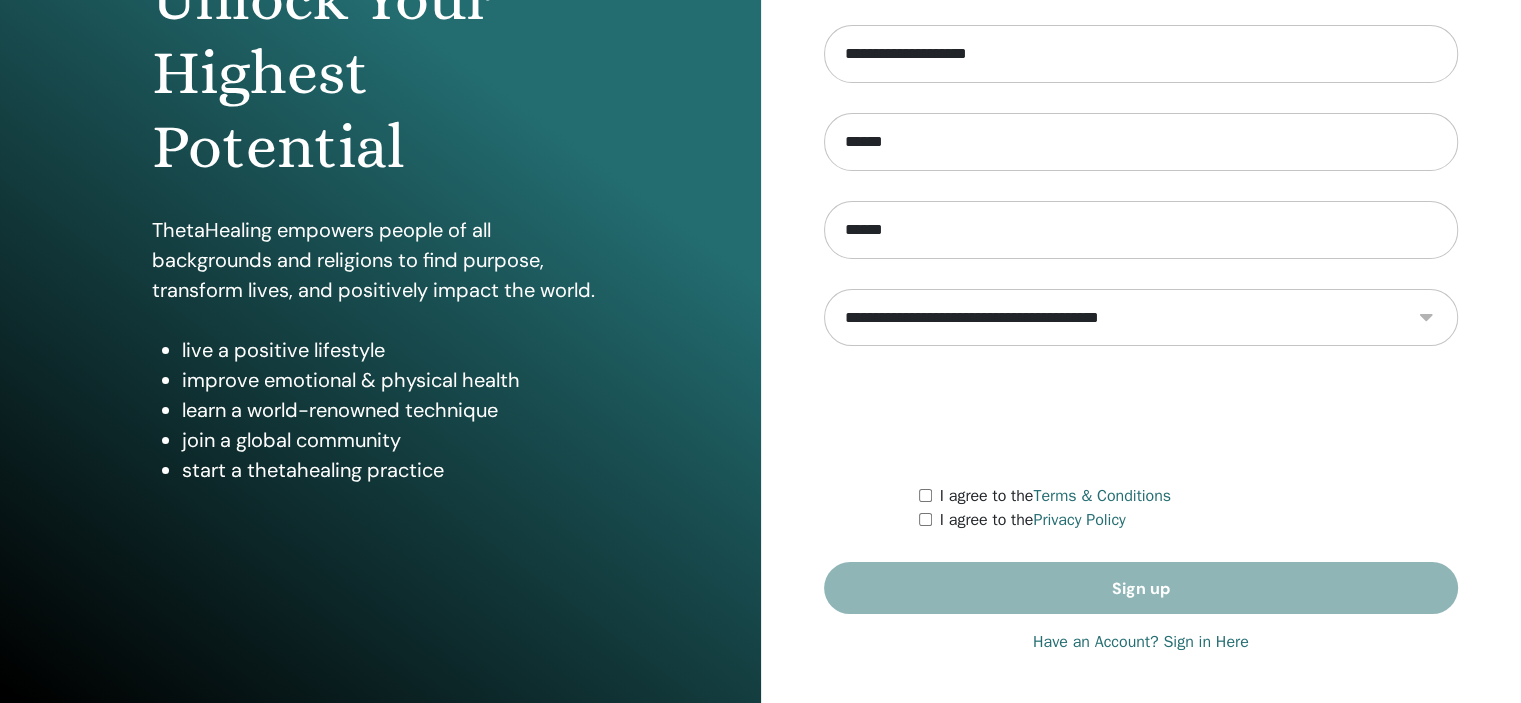 select on "***" 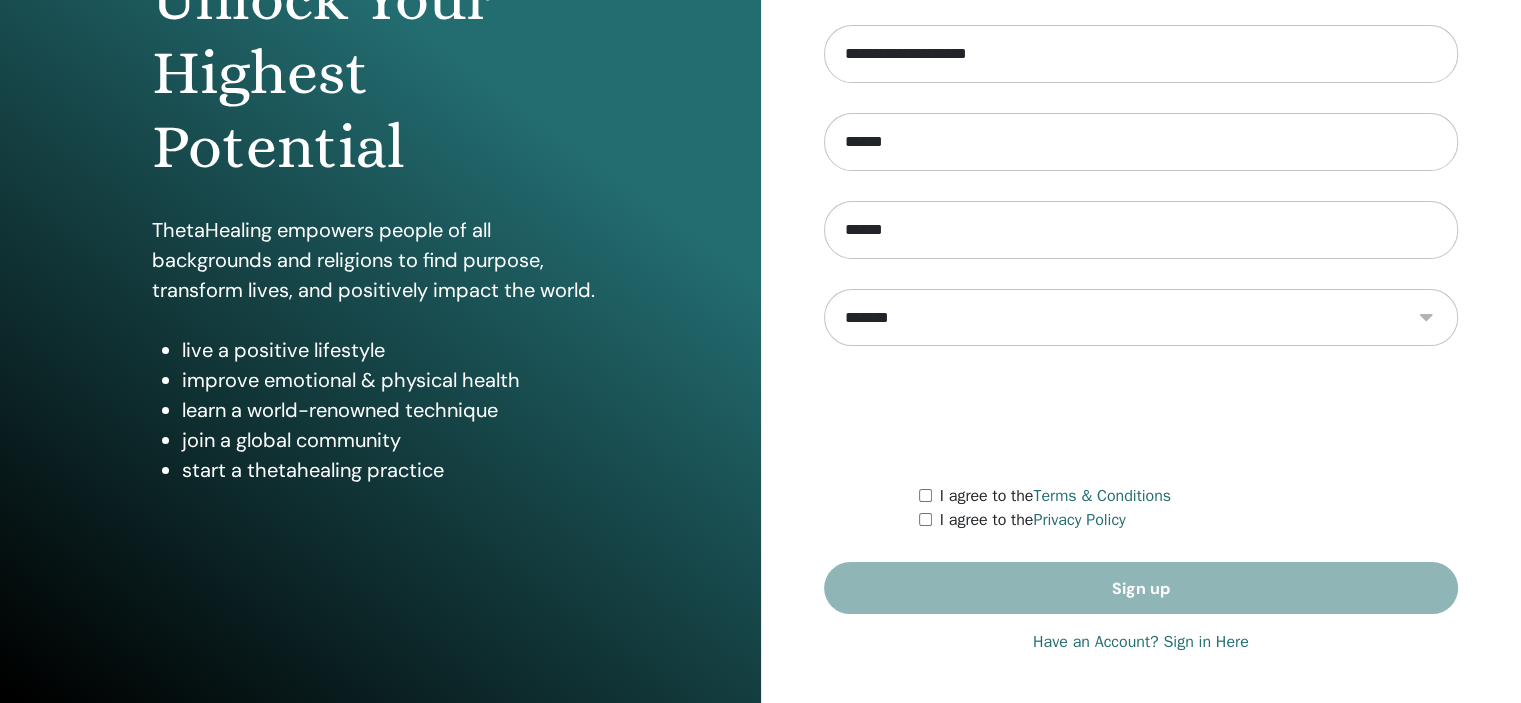 click on "**********" at bounding box center [1141, 318] 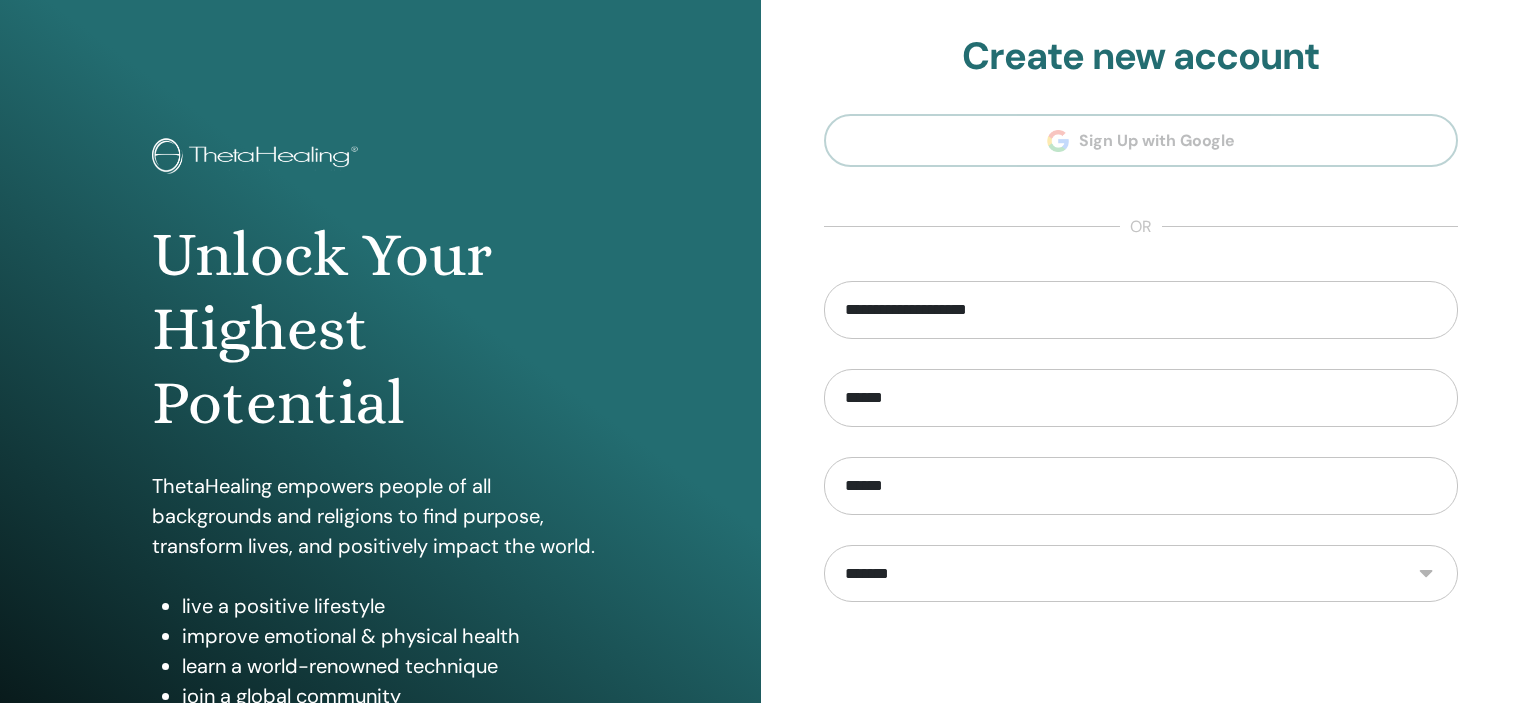 scroll, scrollTop: 0, scrollLeft: 0, axis: both 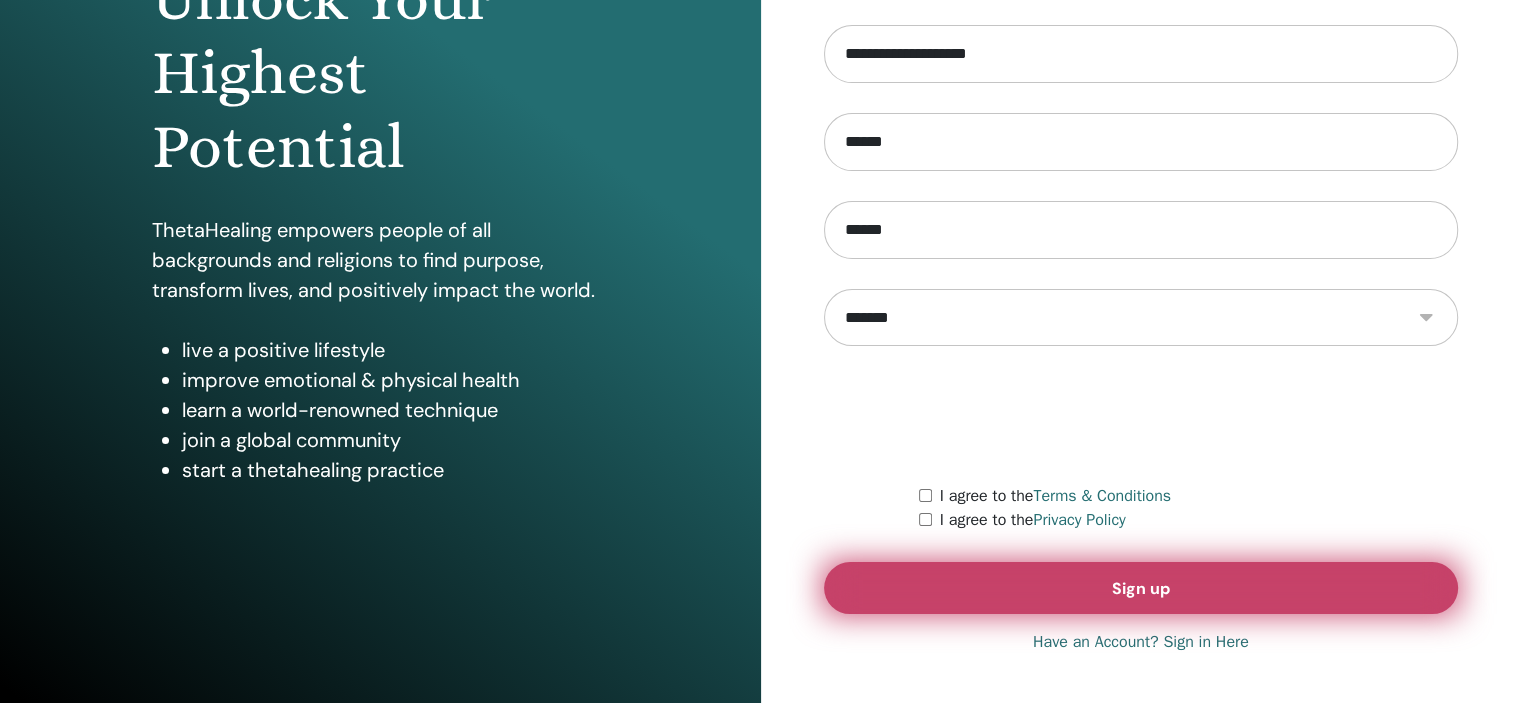 click on "Sign up" at bounding box center (1141, 588) 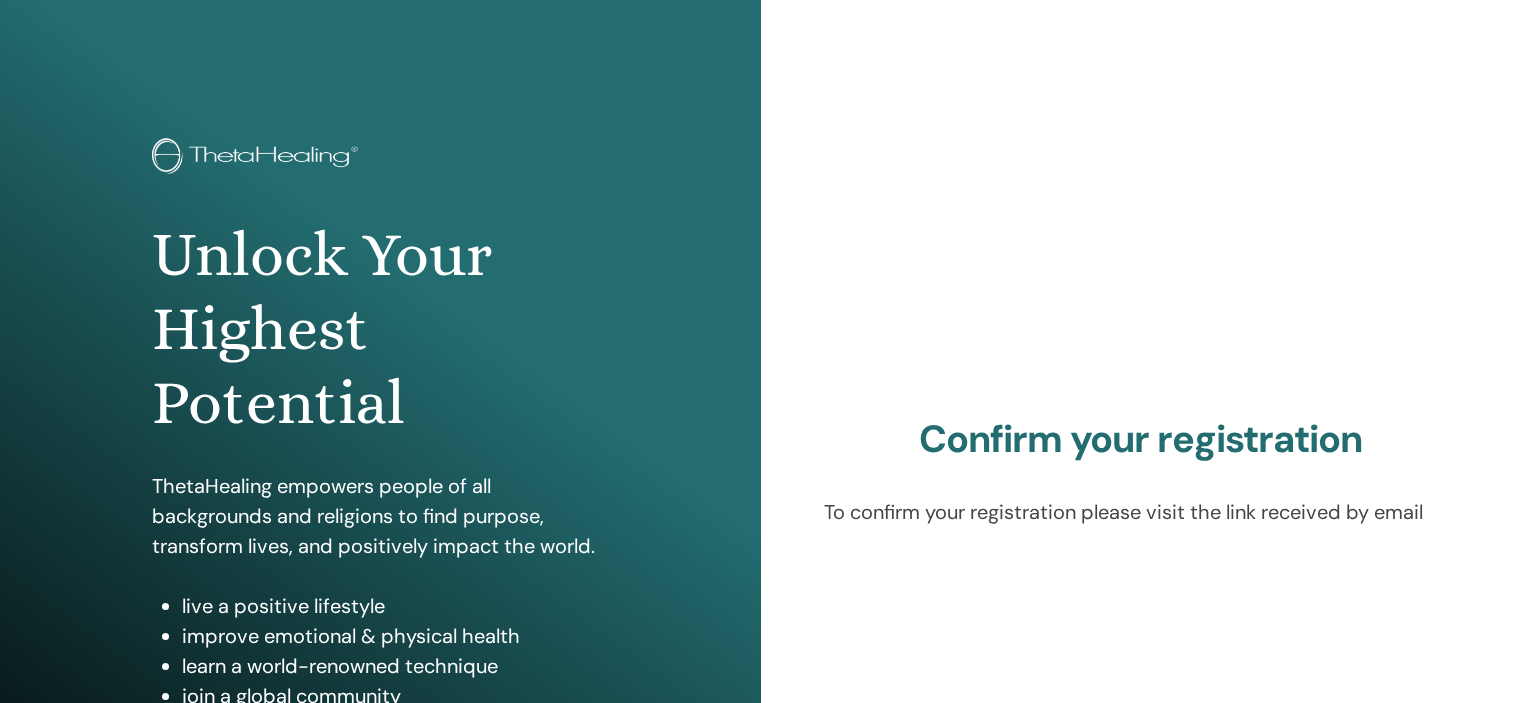 scroll, scrollTop: 0, scrollLeft: 0, axis: both 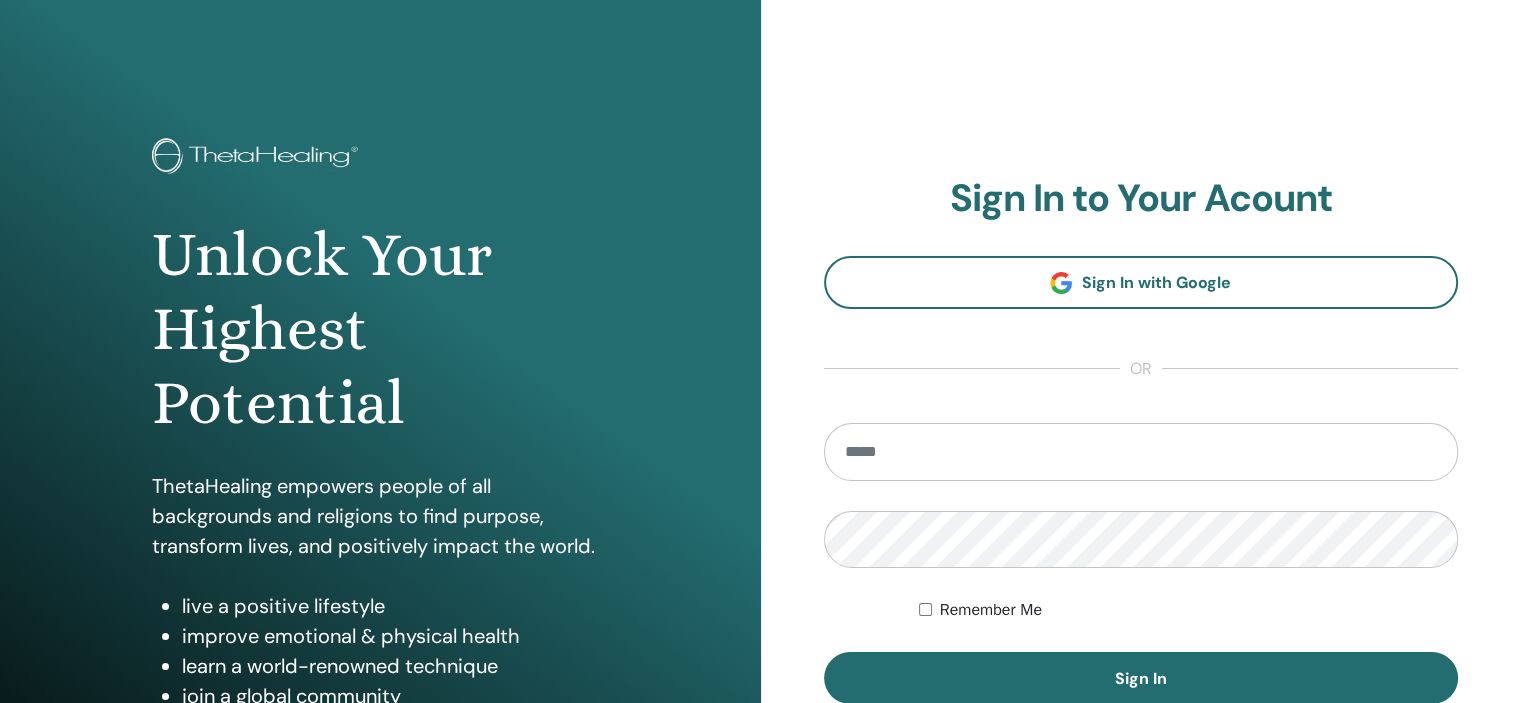 click at bounding box center [1141, 452] 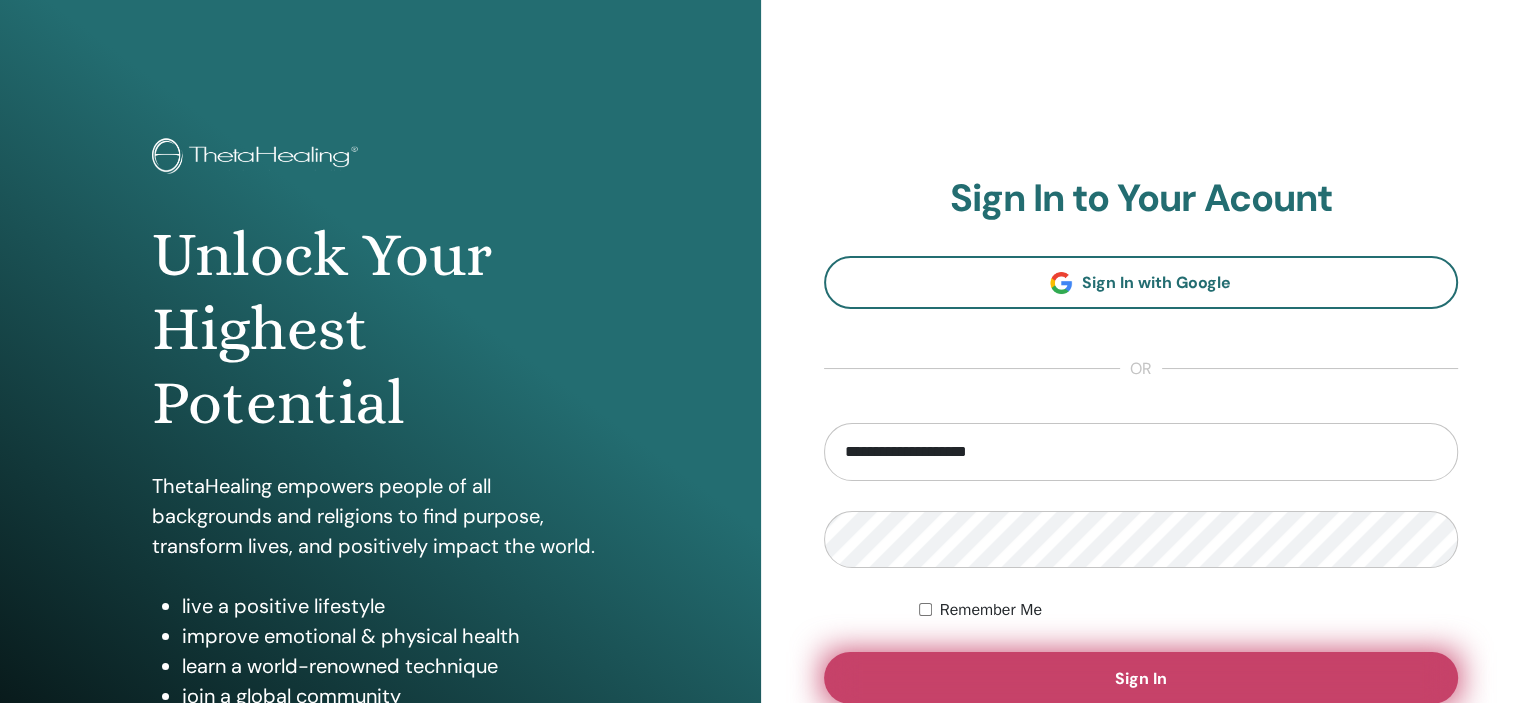 click on "Sign In" at bounding box center [1141, 678] 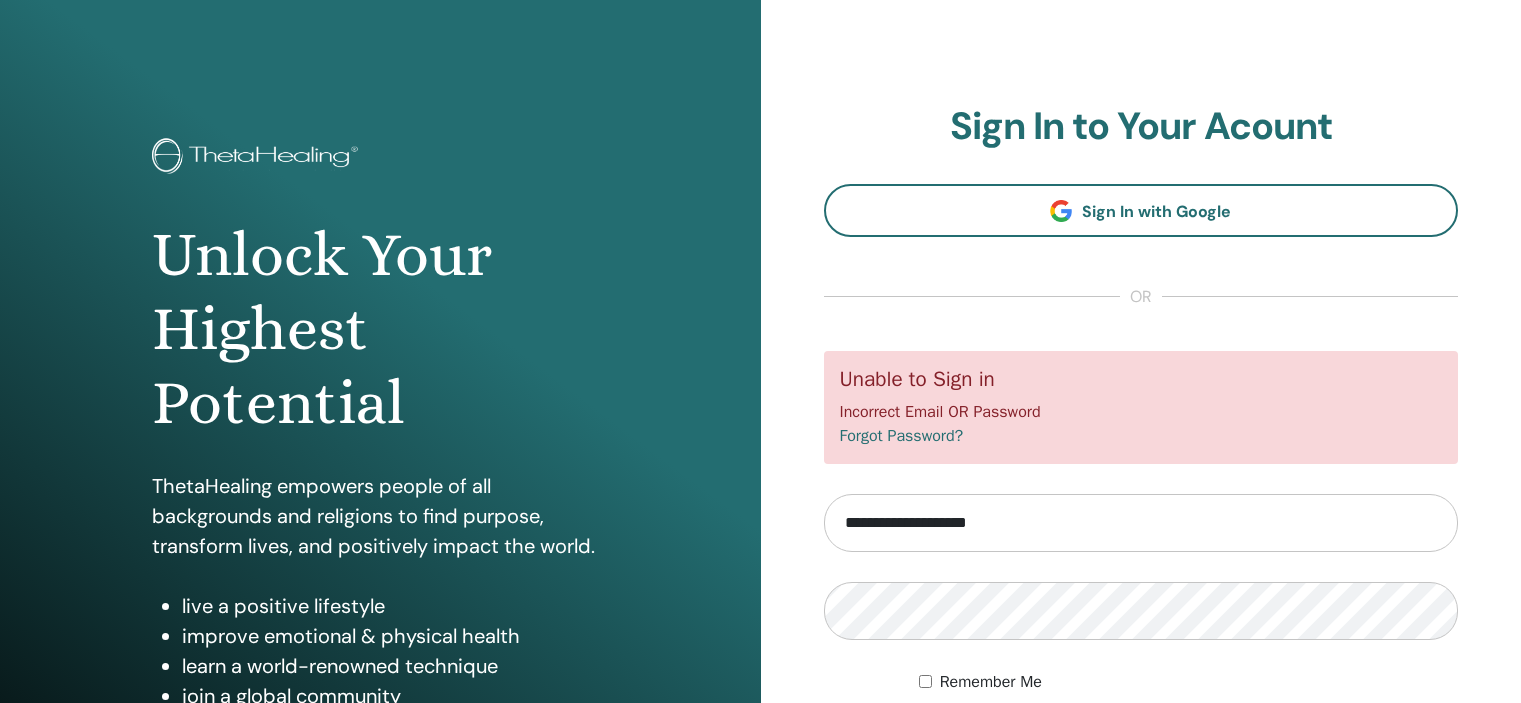 scroll, scrollTop: 0, scrollLeft: 0, axis: both 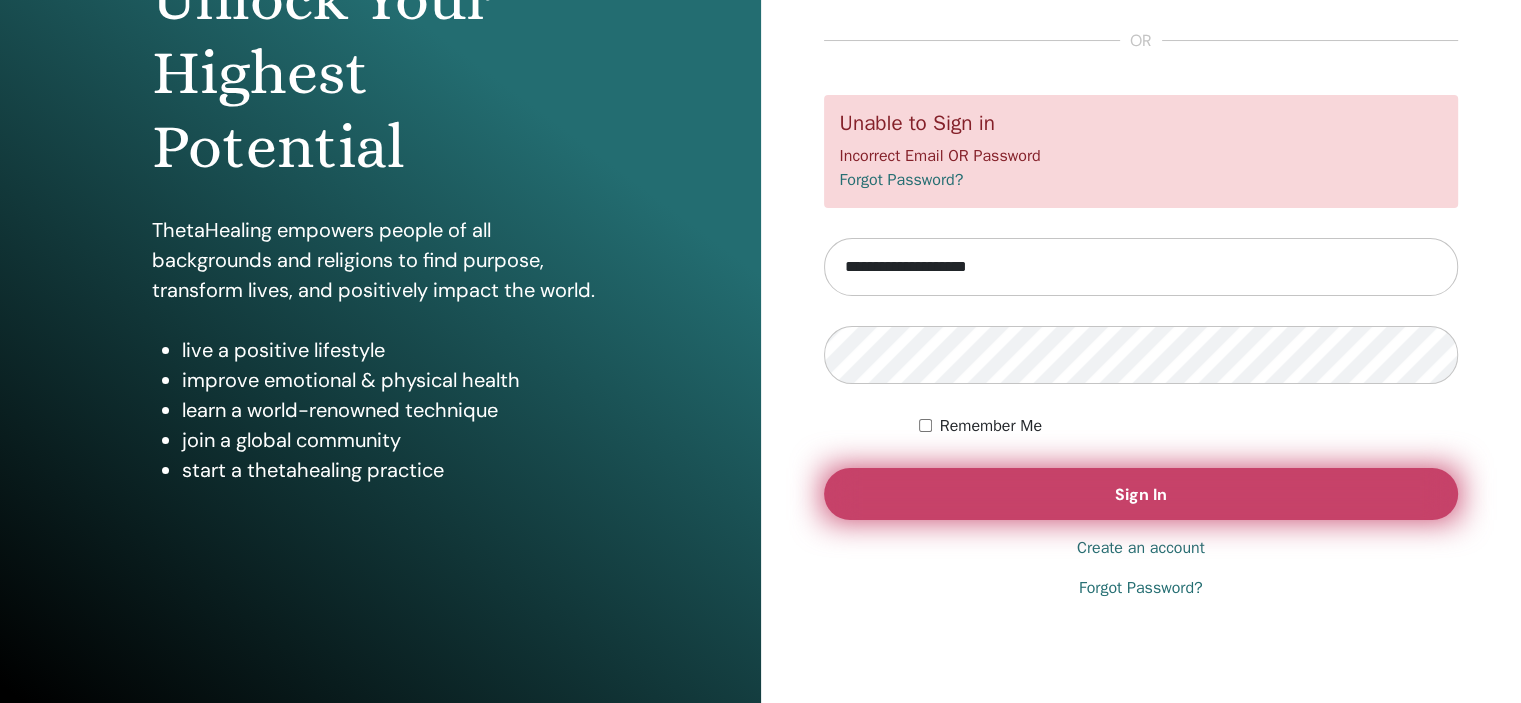 click on "Sign In" at bounding box center [1141, 494] 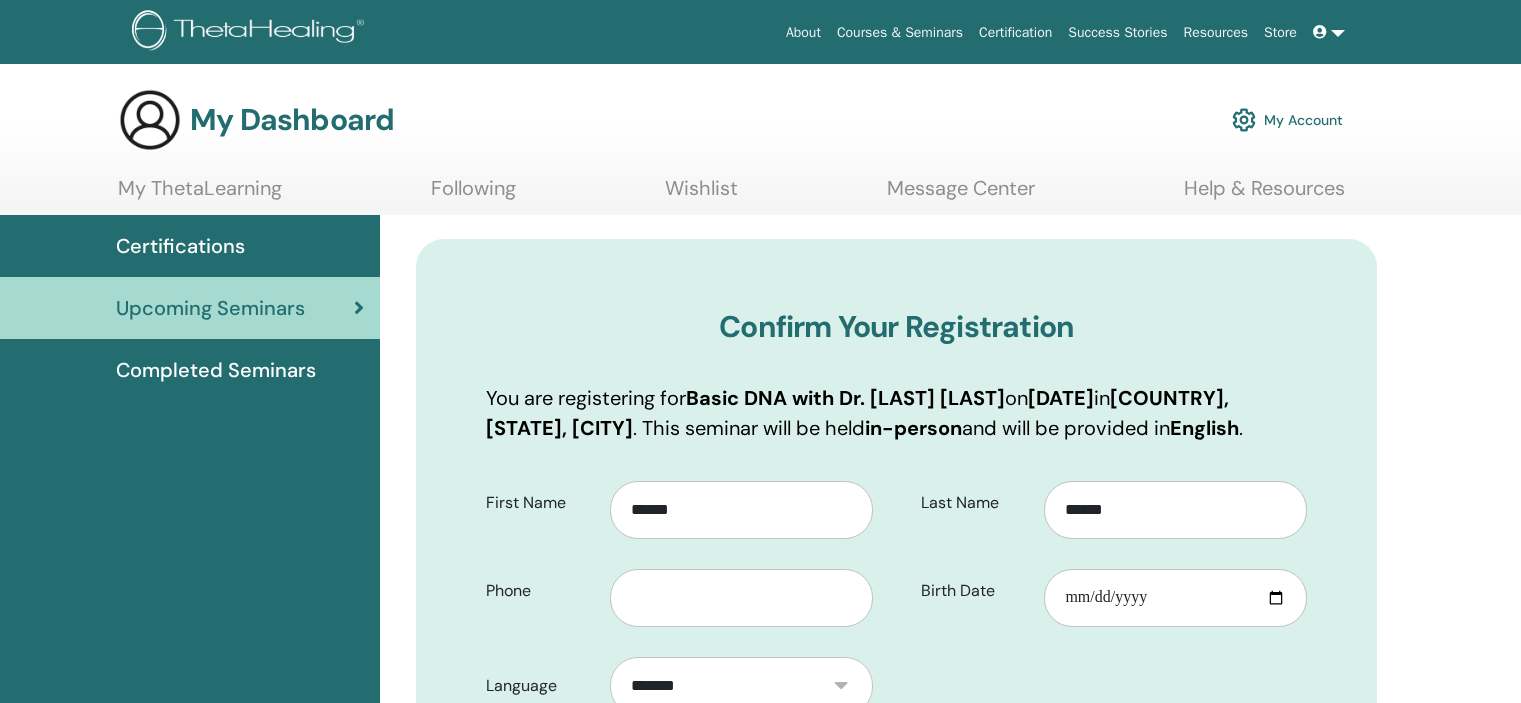 scroll, scrollTop: 0, scrollLeft: 0, axis: both 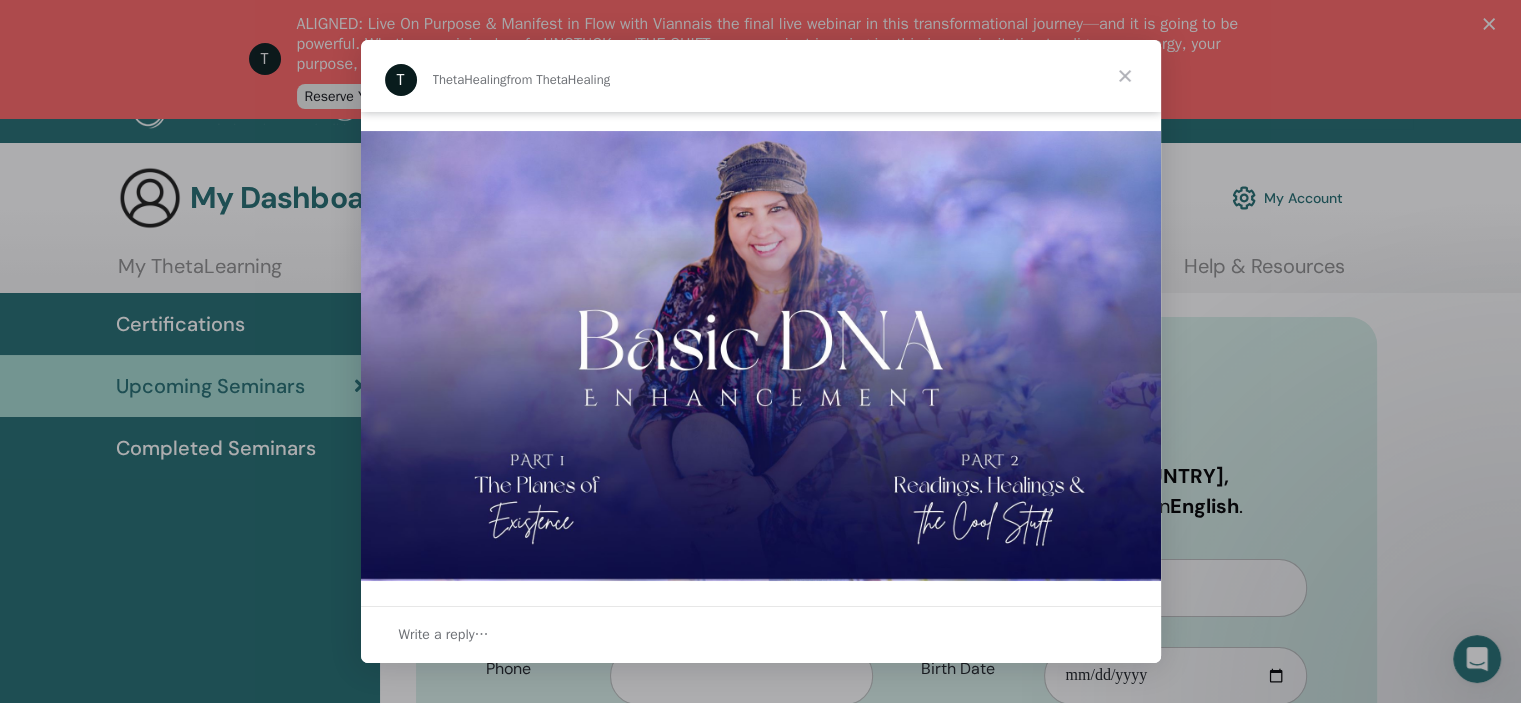 click at bounding box center [760, 351] 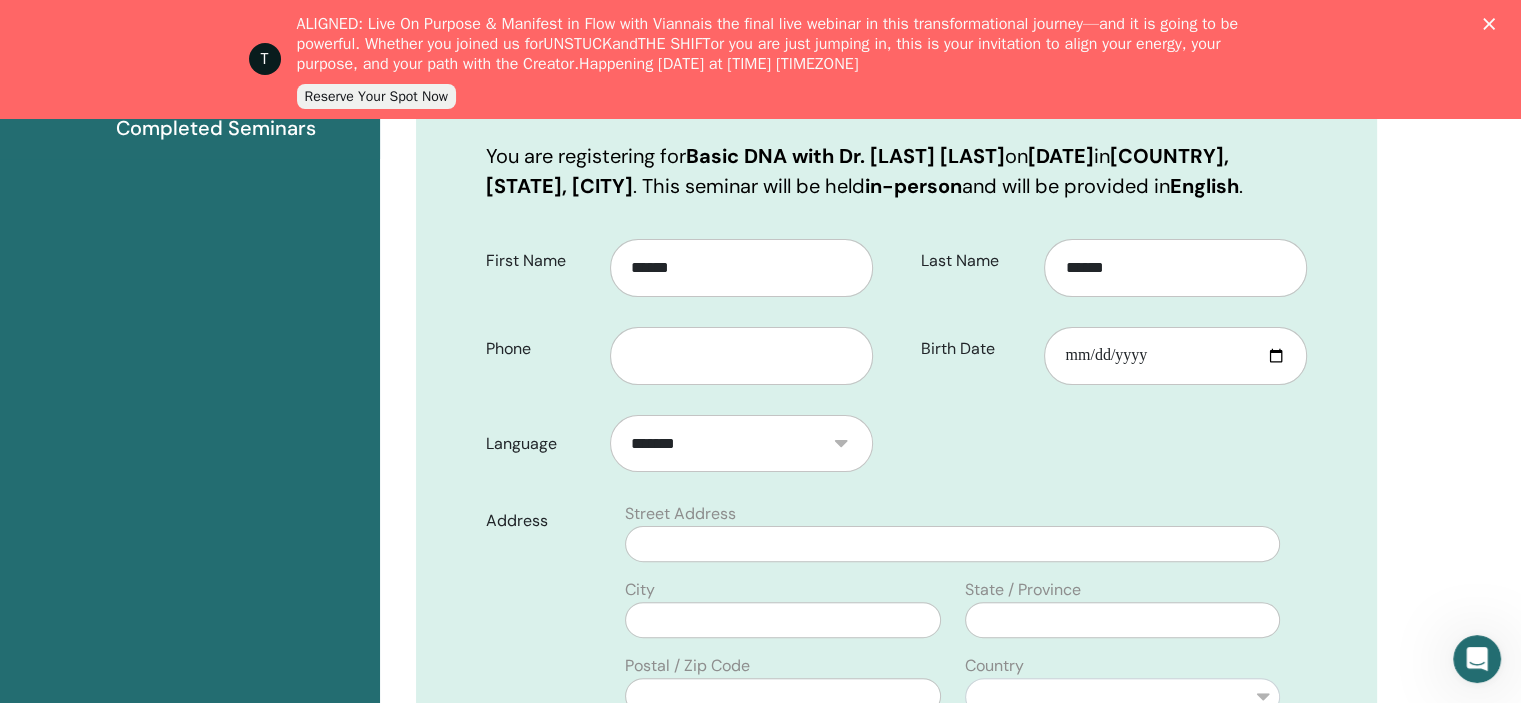 scroll, scrollTop: 412, scrollLeft: 0, axis: vertical 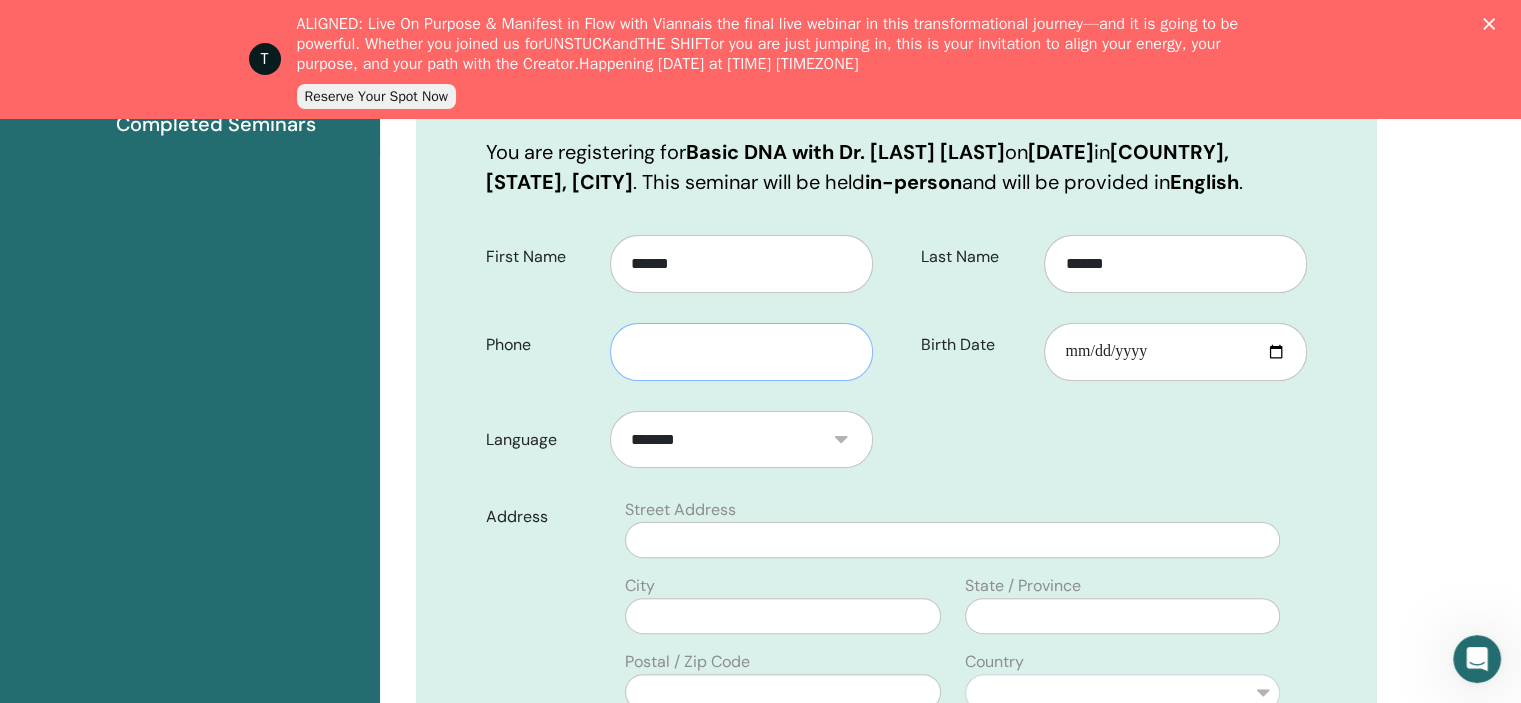 click at bounding box center [741, 352] 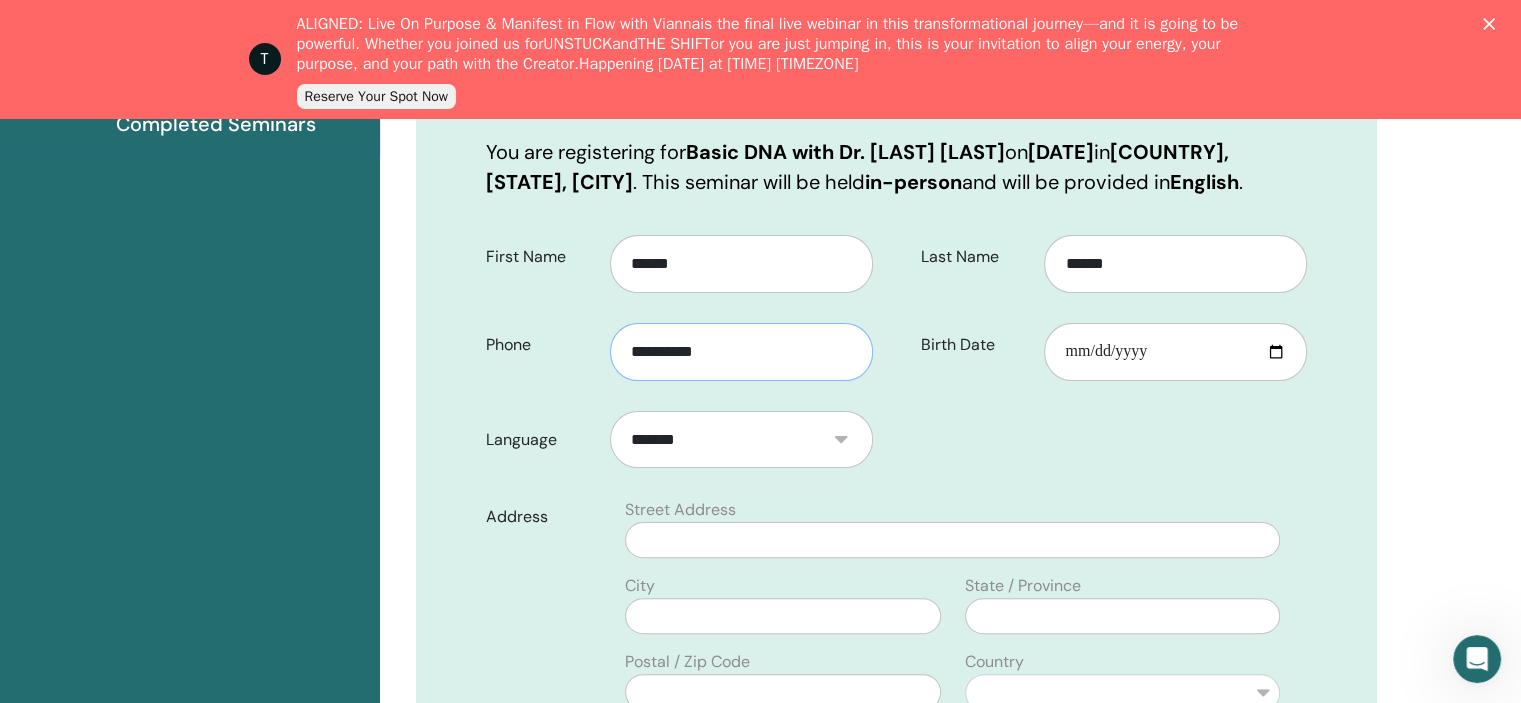 type on "**********" 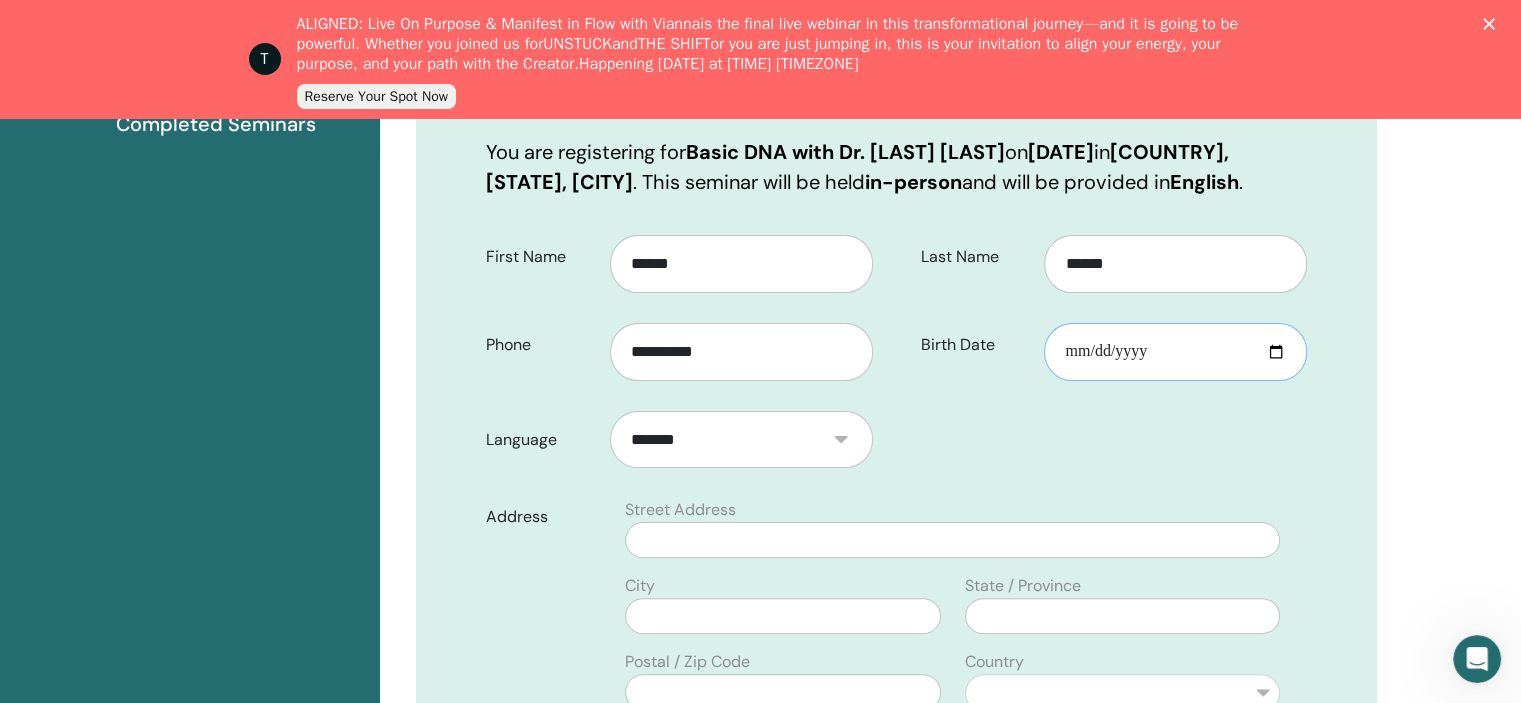 click on "Birth Date" at bounding box center [1175, 352] 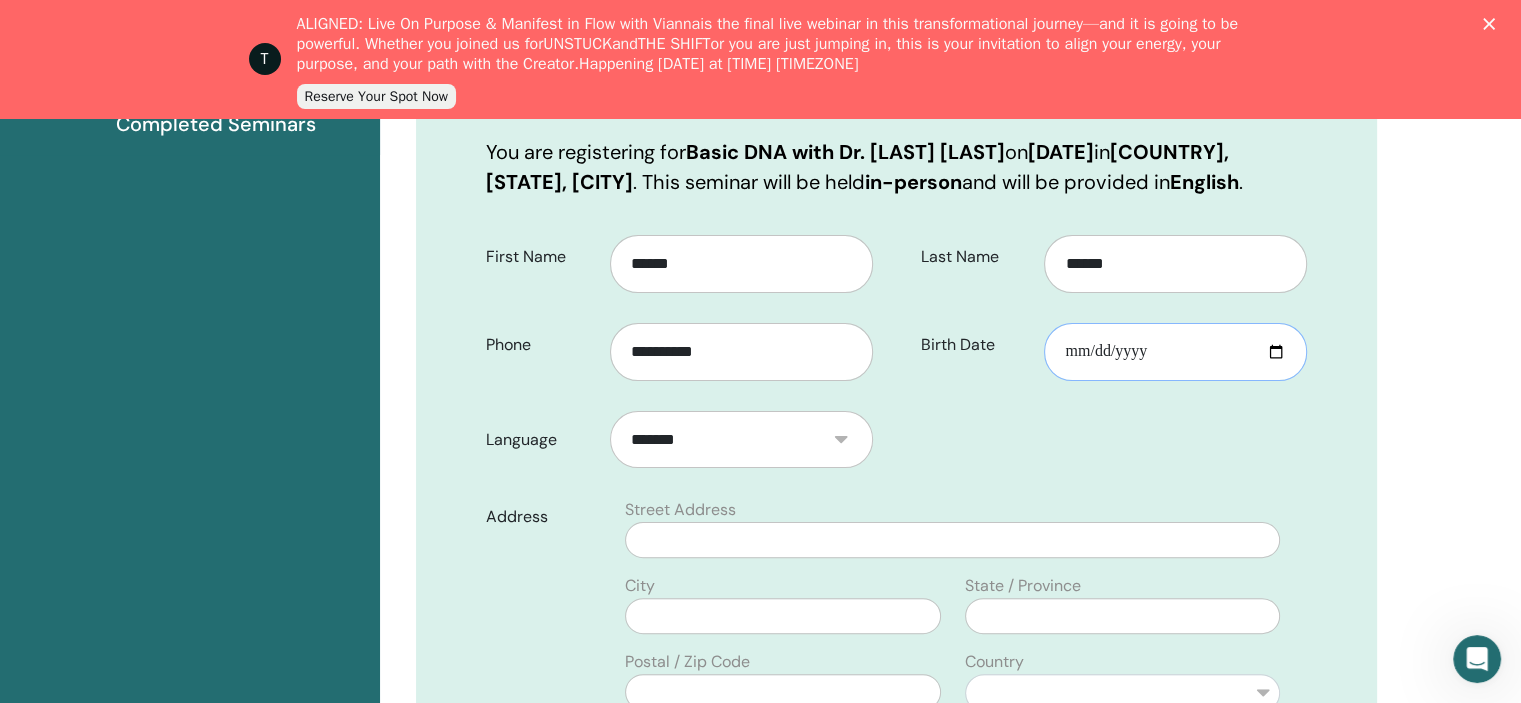 type on "**********" 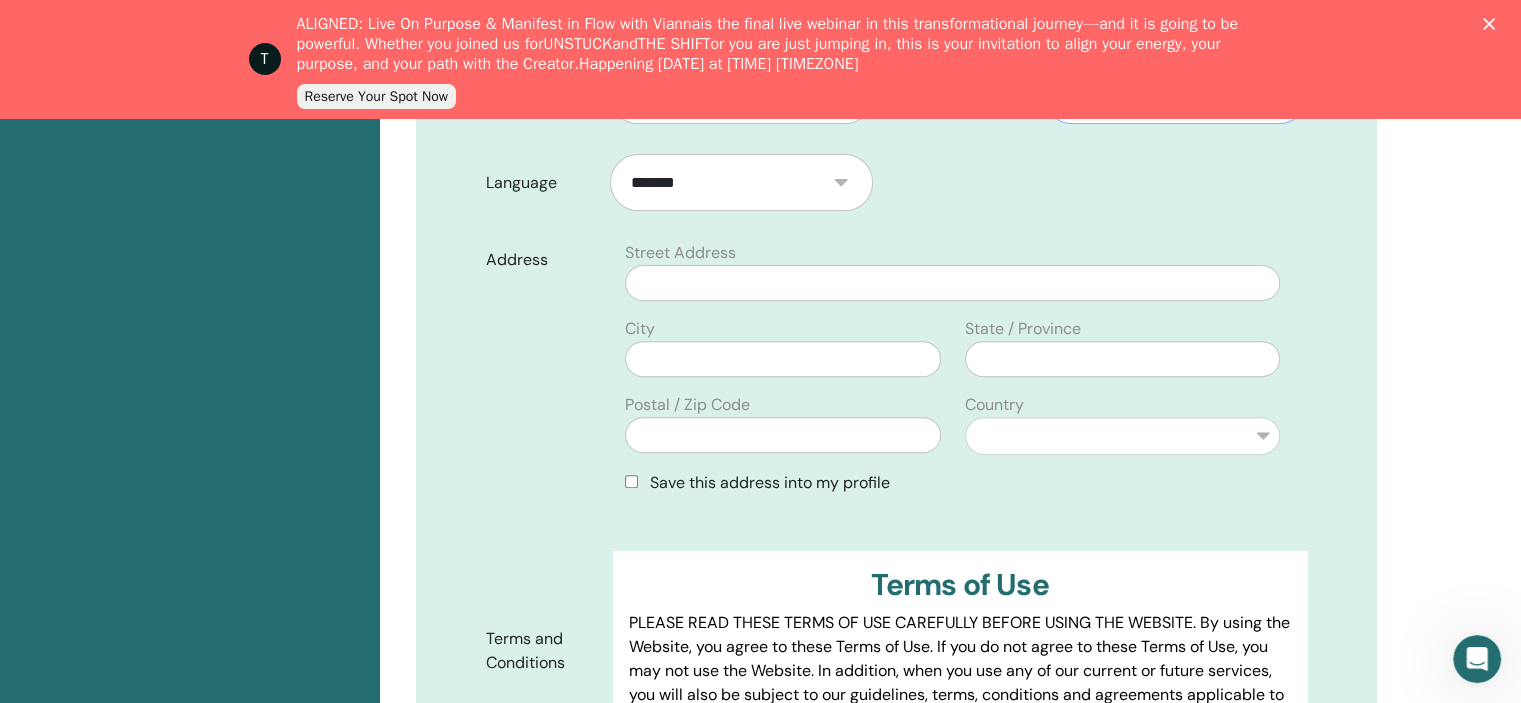 scroll, scrollTop: 676, scrollLeft: 0, axis: vertical 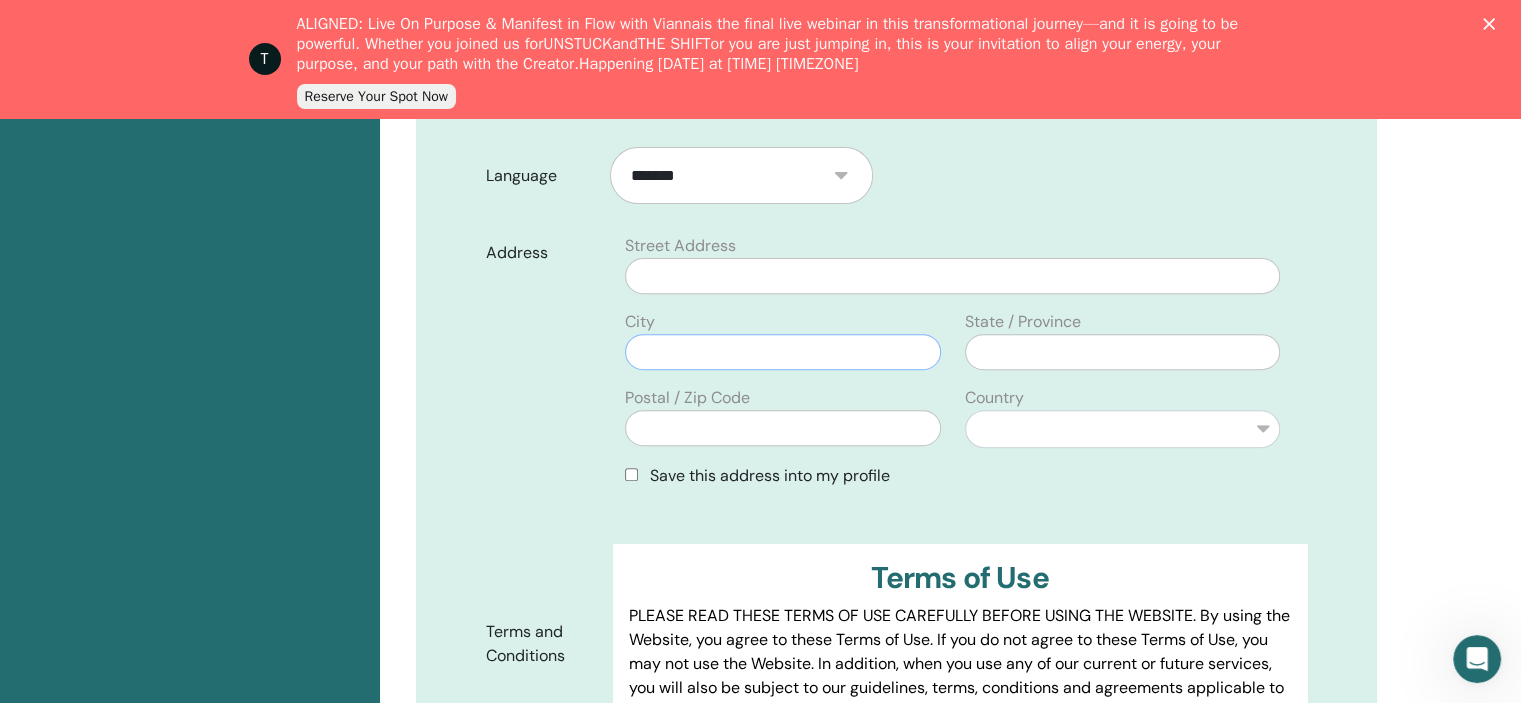 click at bounding box center [782, 352] 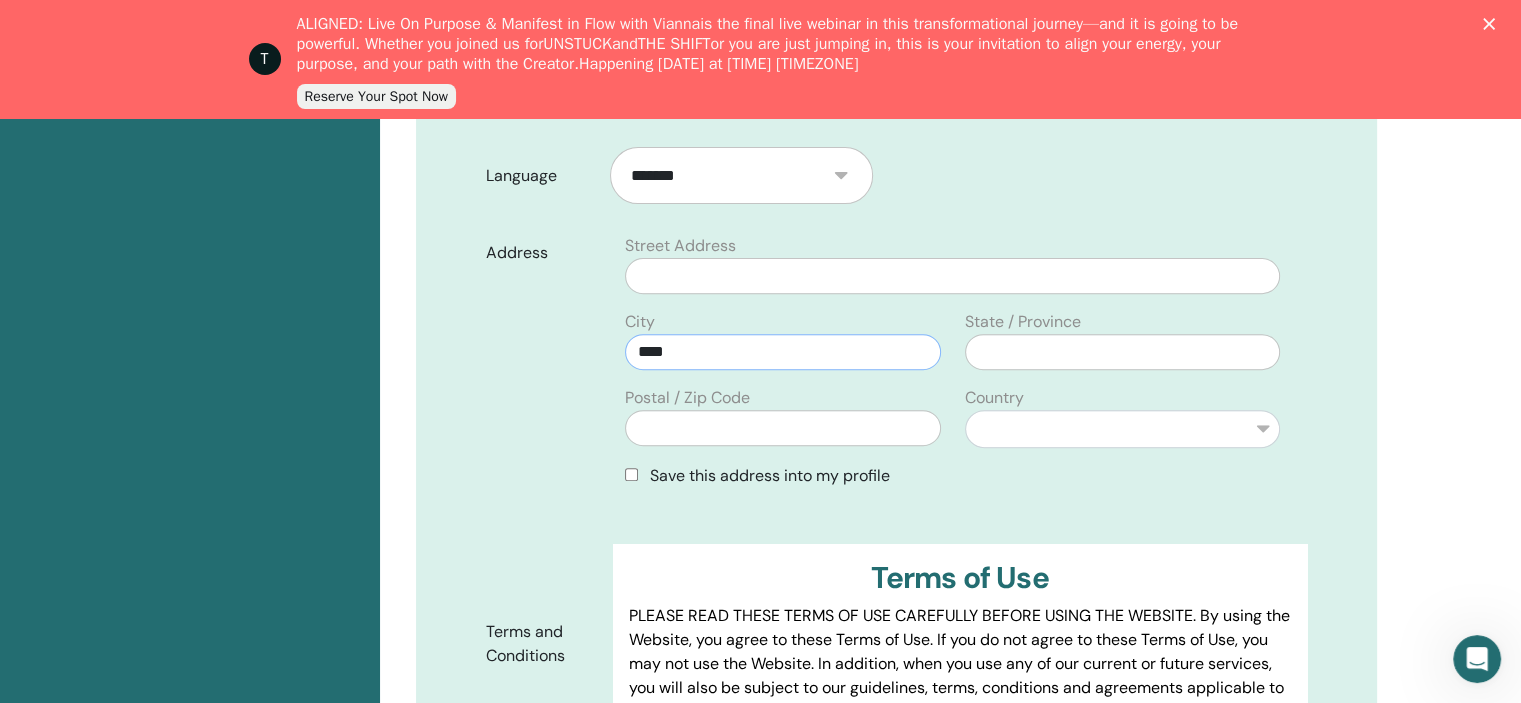 type on "****" 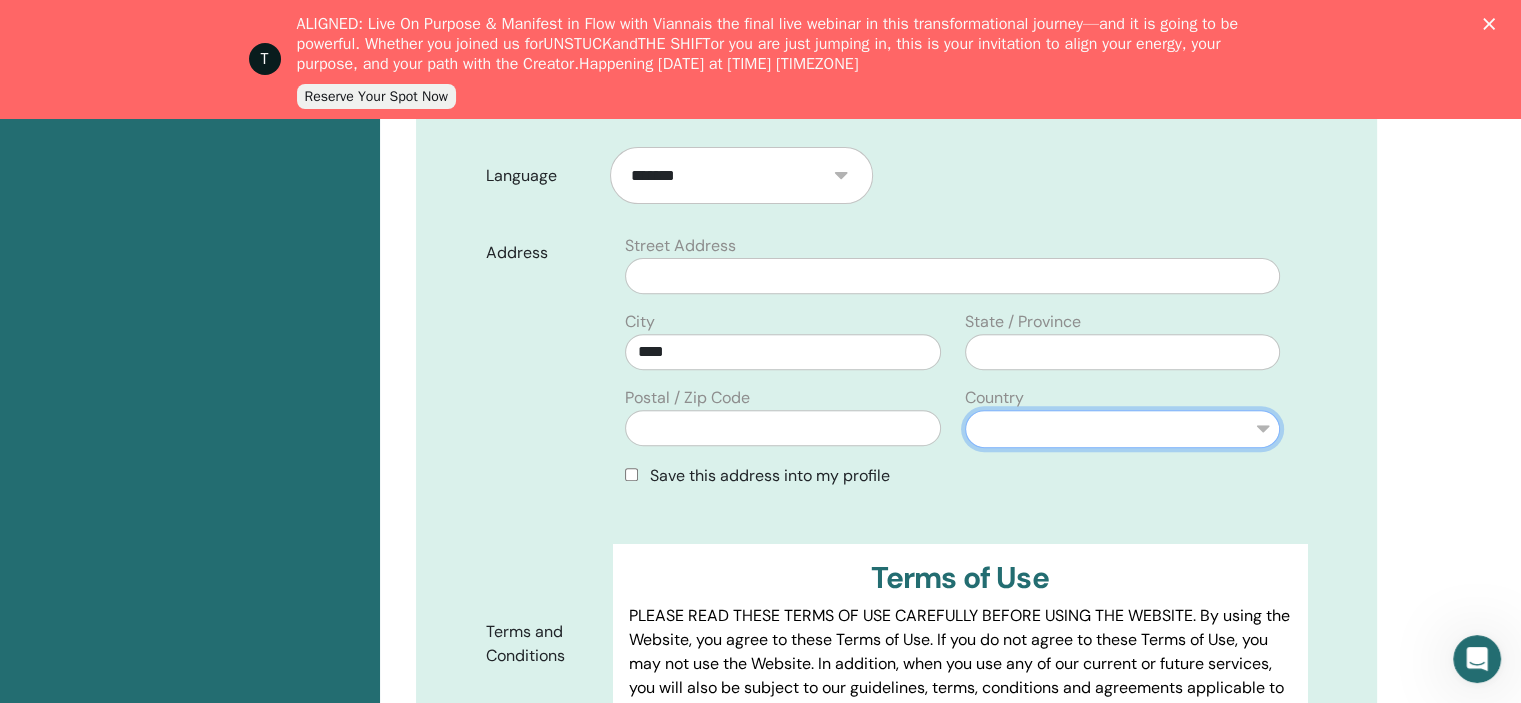 click on "**********" at bounding box center [1122, 429] 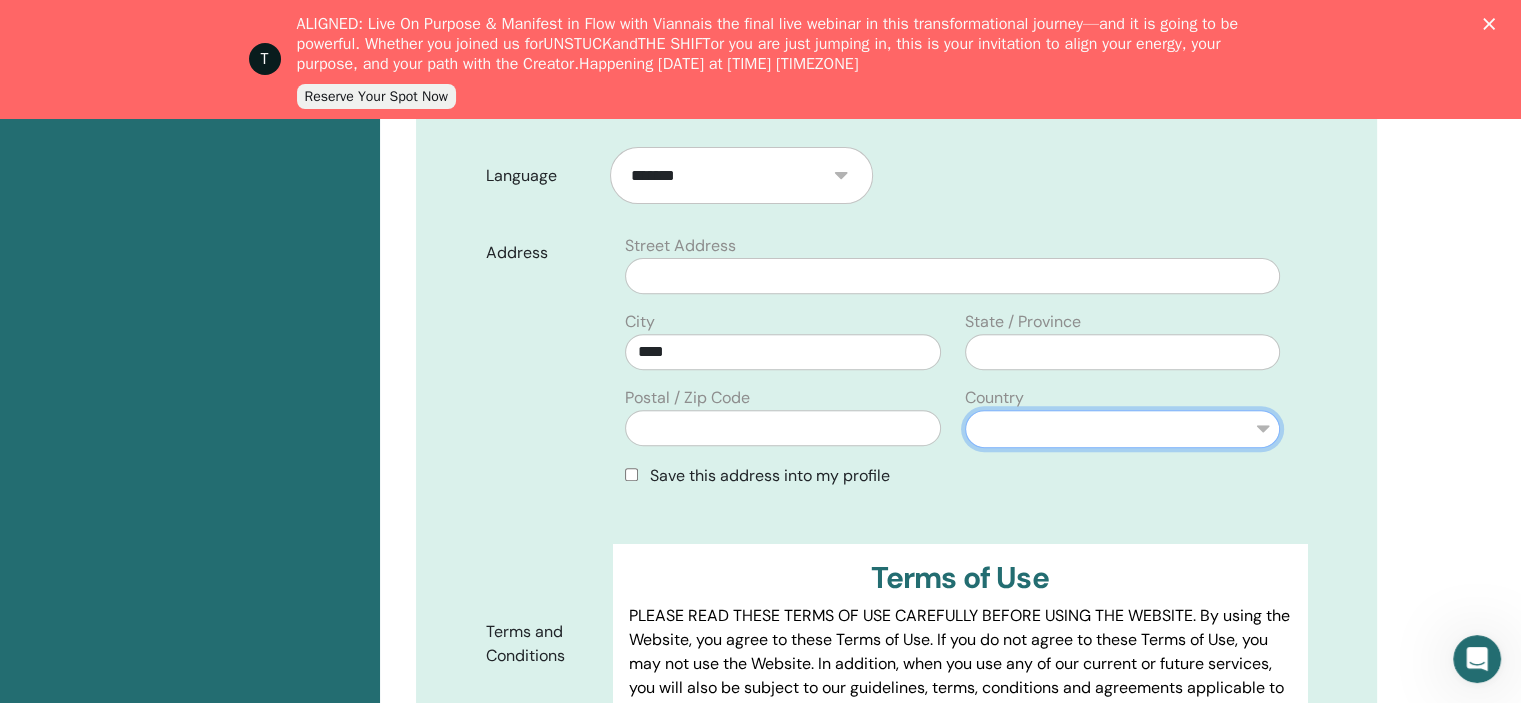 select on "*" 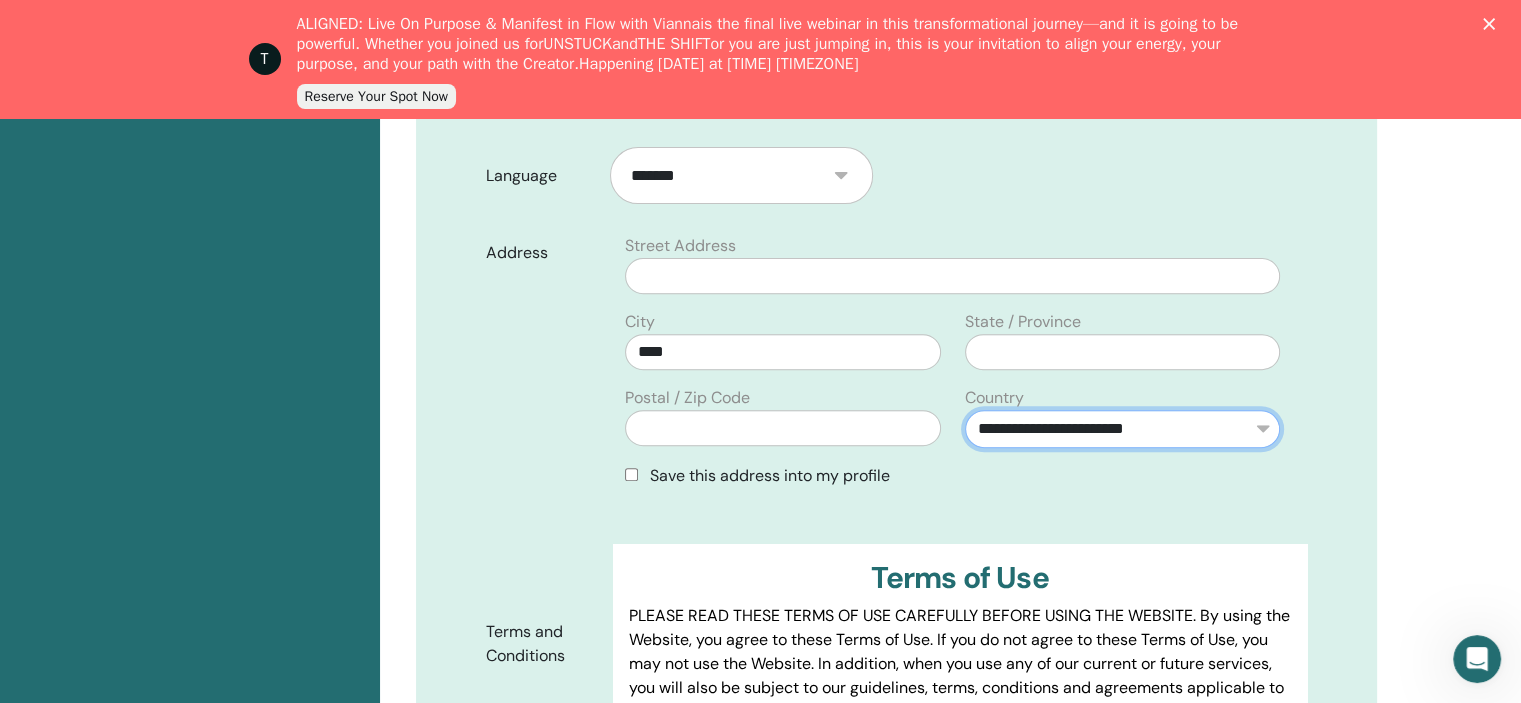 click on "**********" at bounding box center (1122, 429) 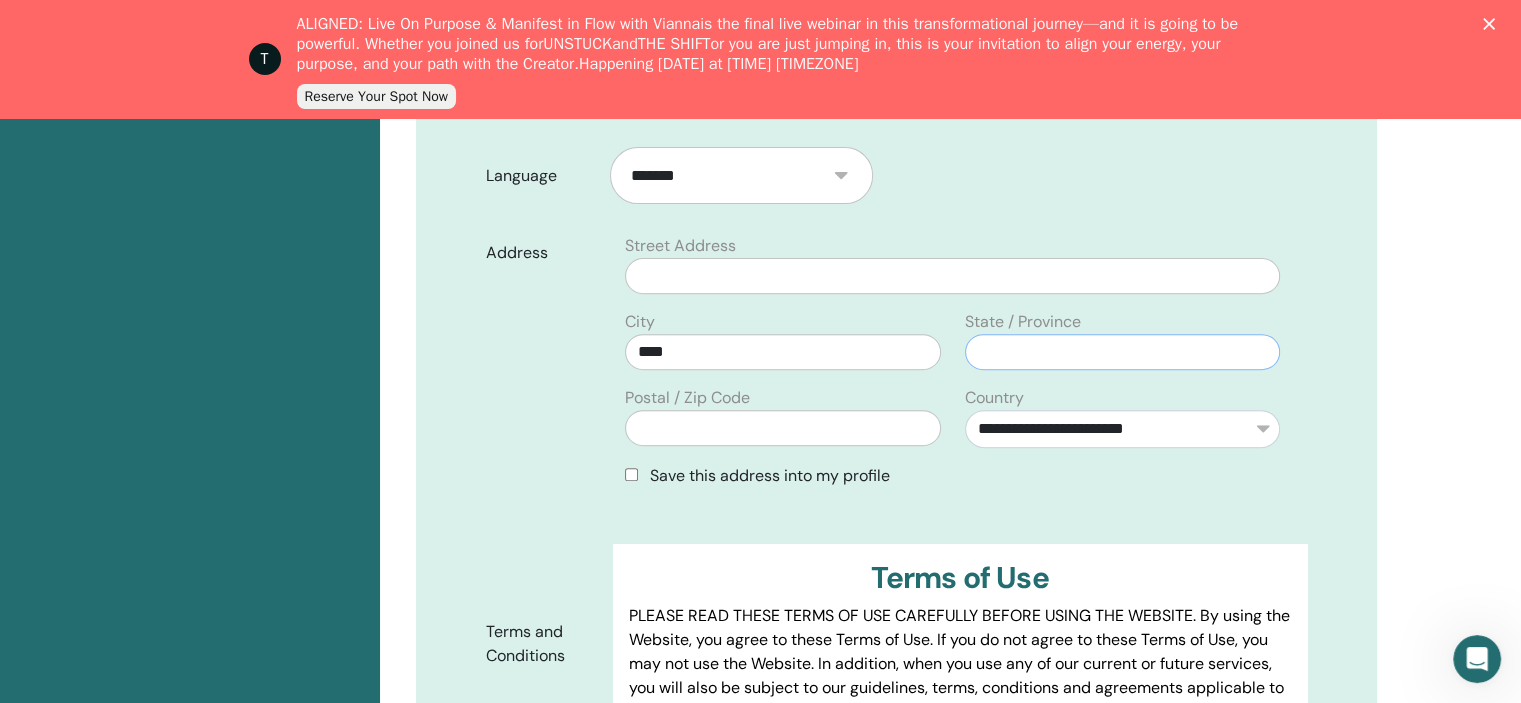 click at bounding box center (1122, 352) 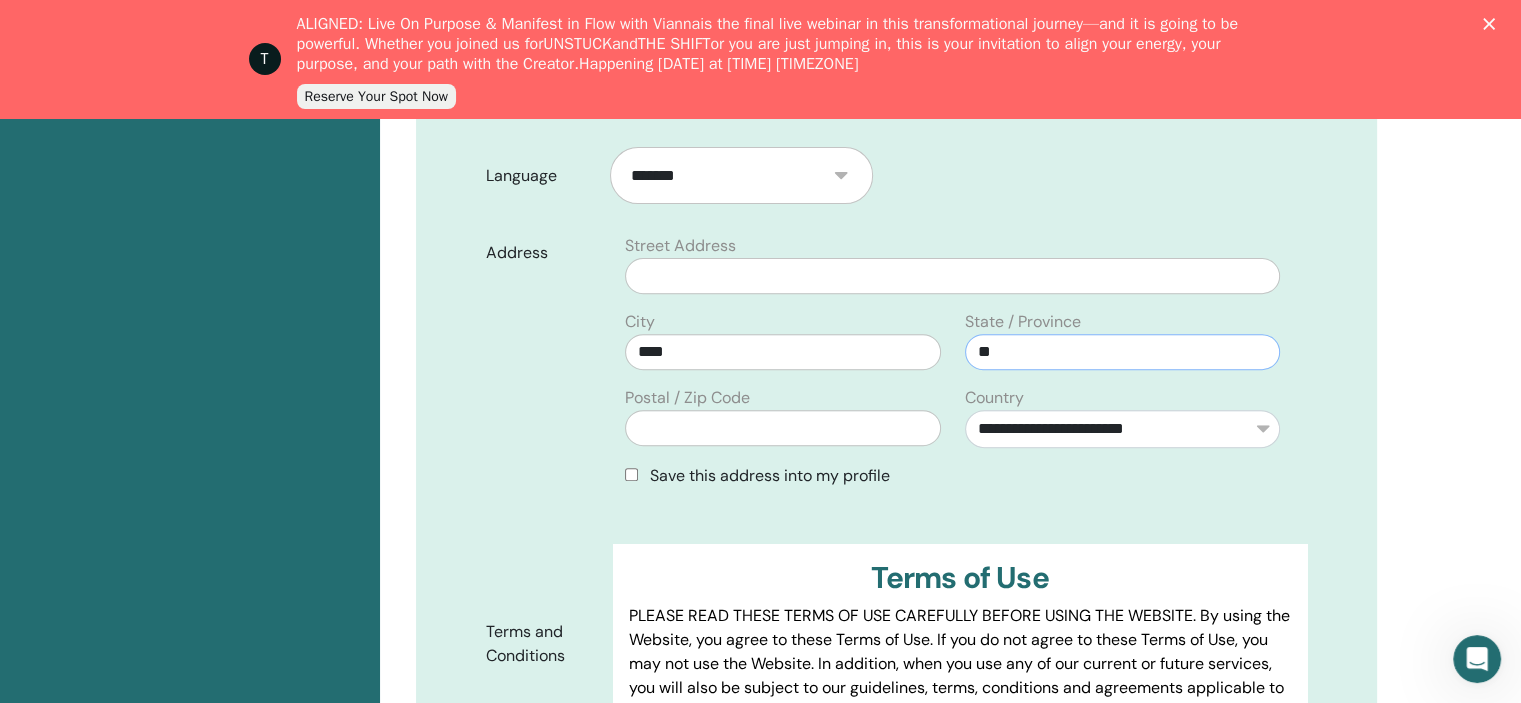type on "*" 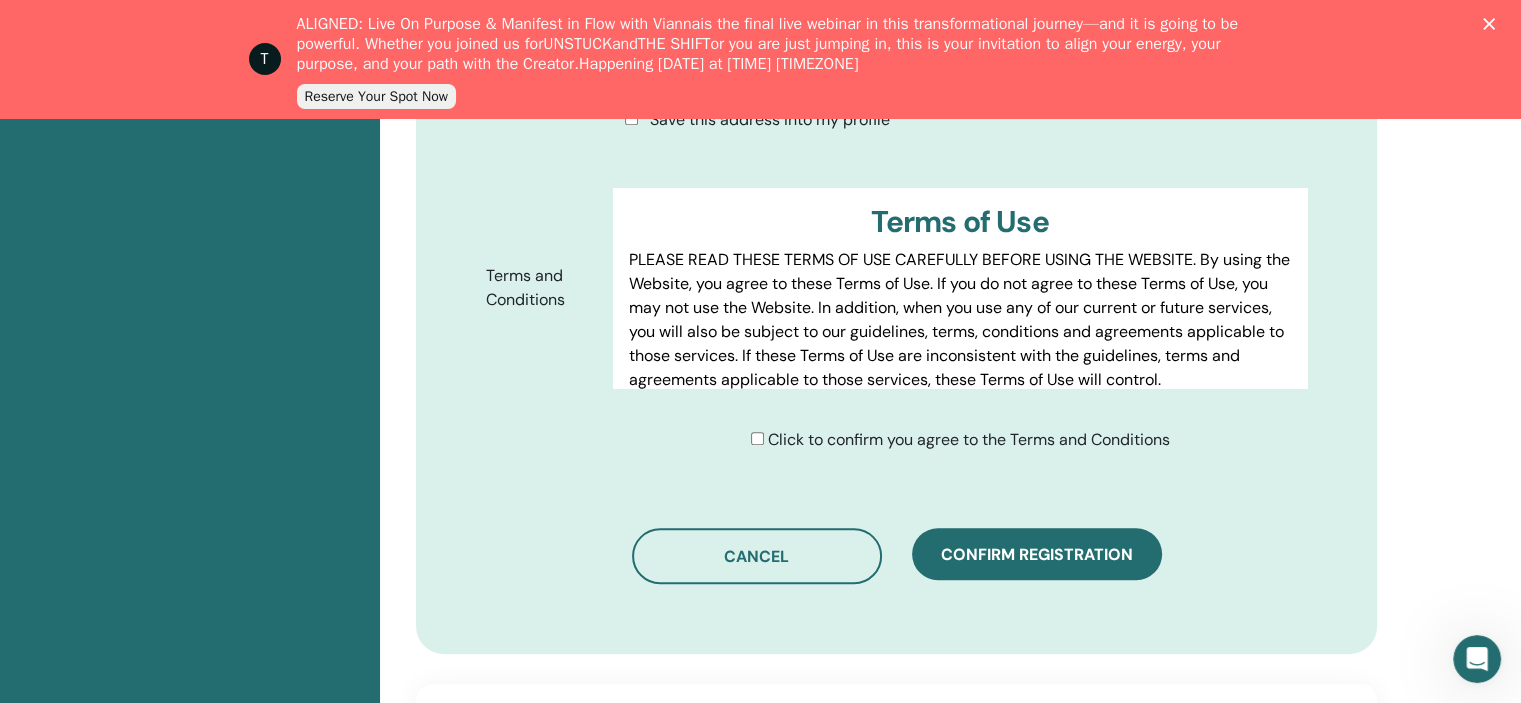 scroll, scrollTop: 1049, scrollLeft: 0, axis: vertical 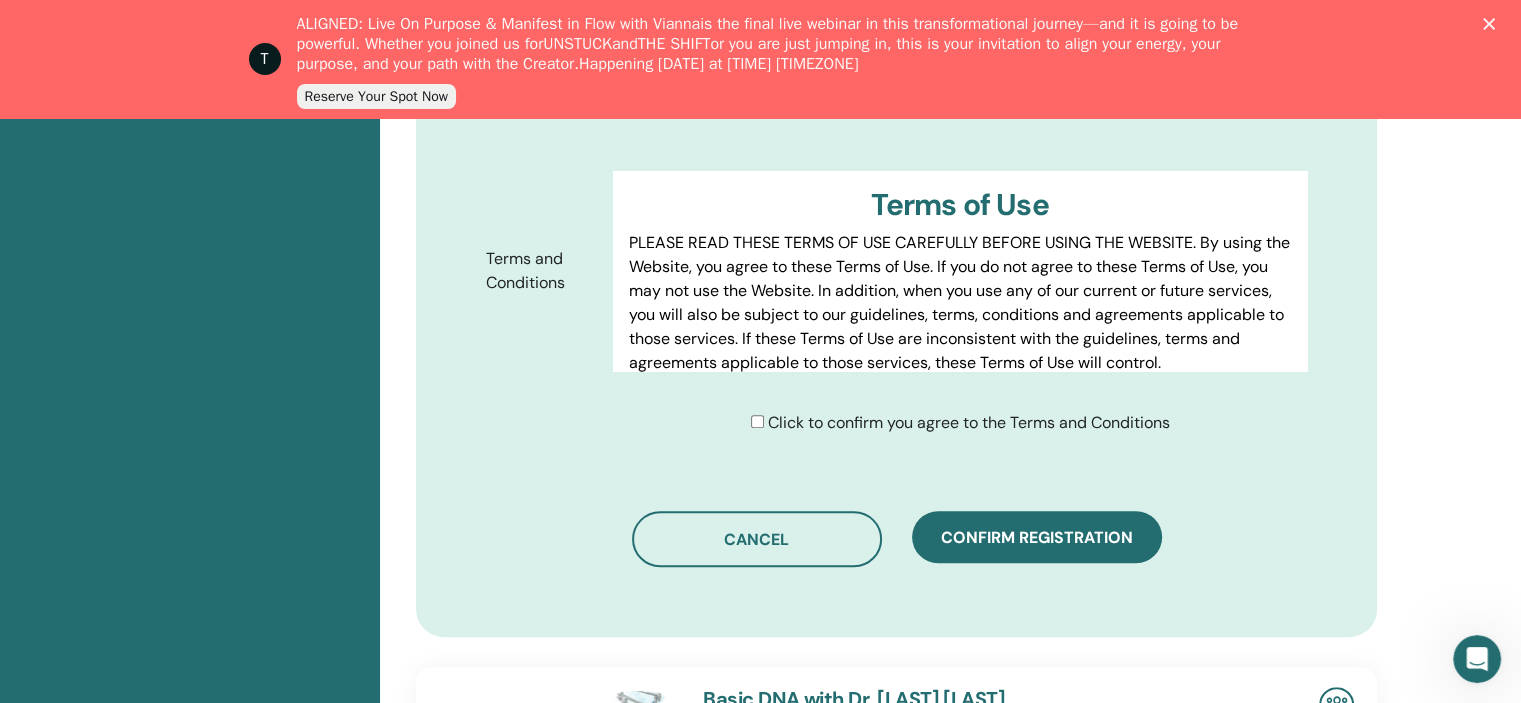 type on "**********" 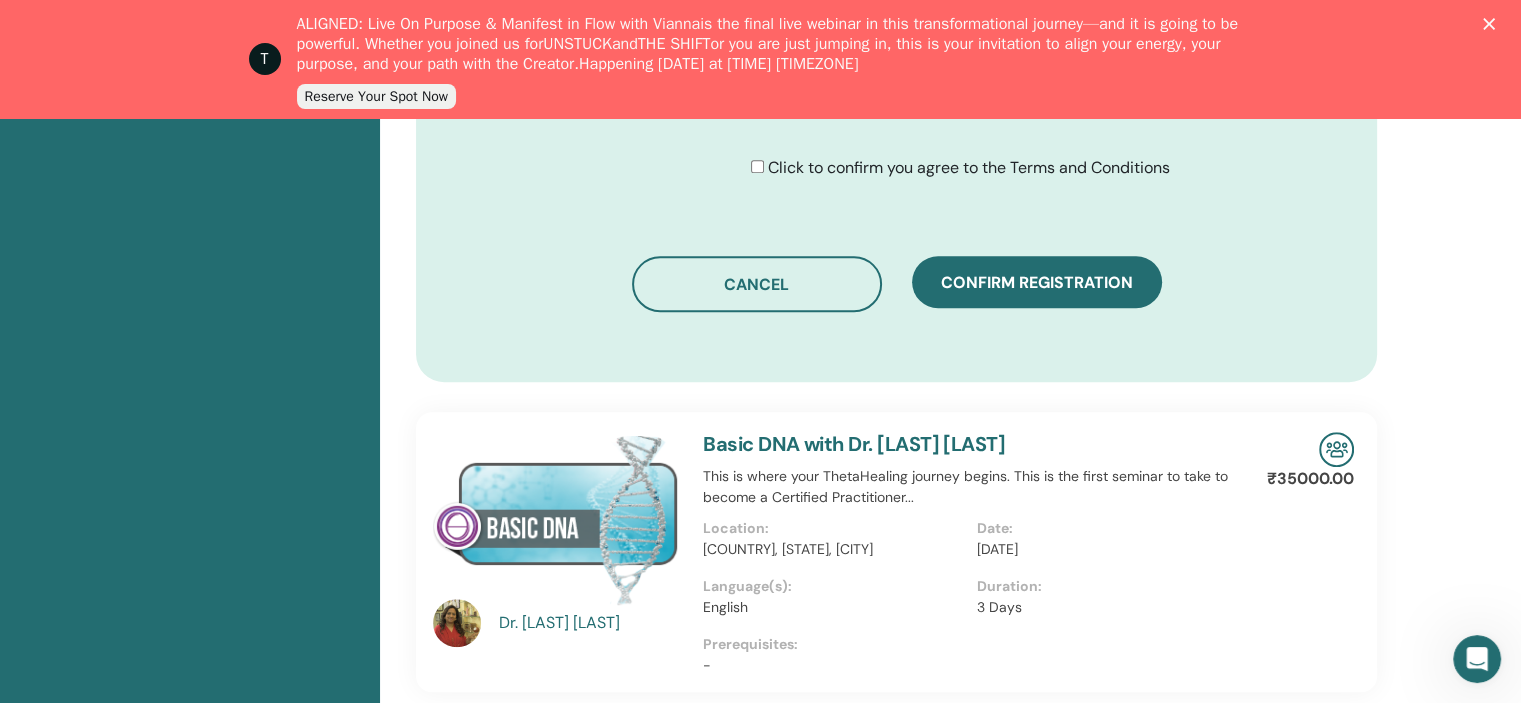 scroll, scrollTop: 1314, scrollLeft: 0, axis: vertical 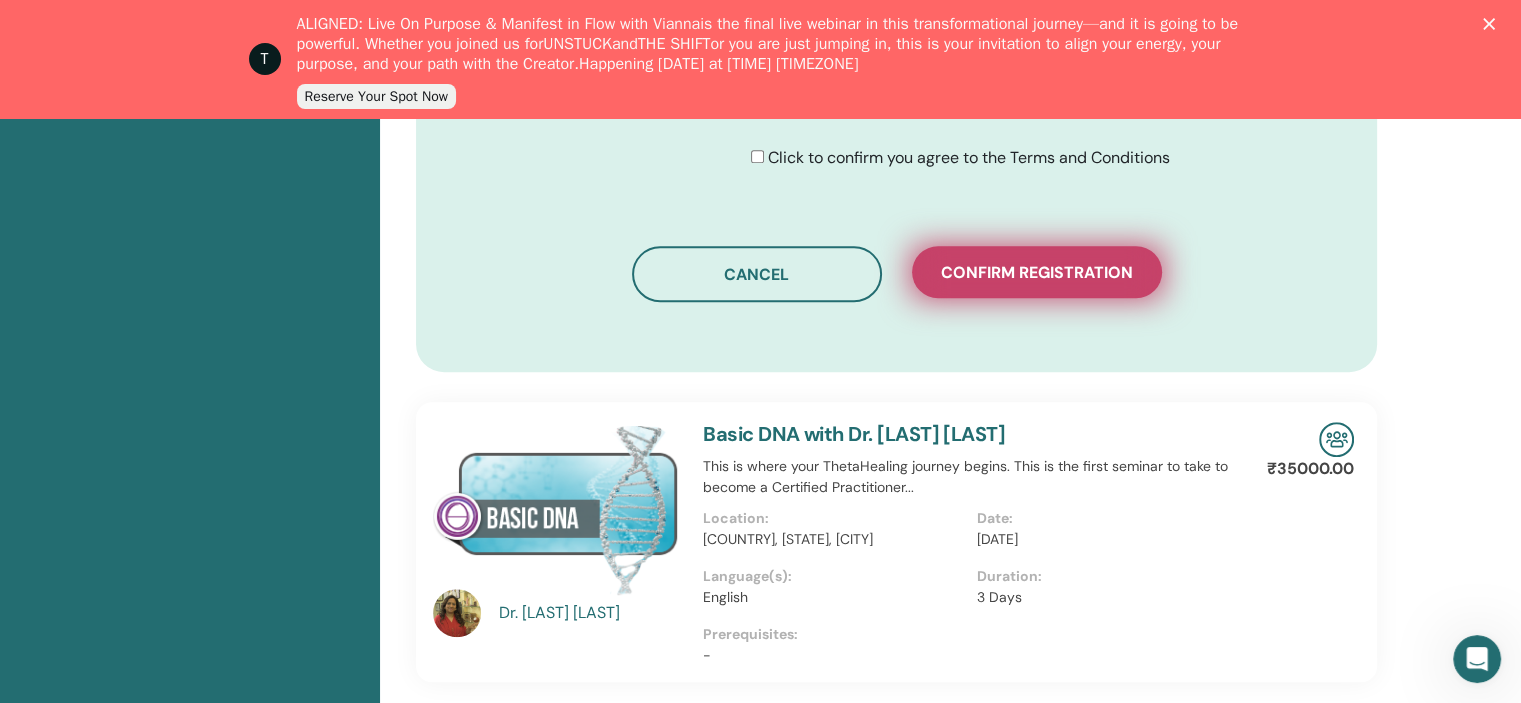 click on "Confirm registration" at bounding box center (1037, 272) 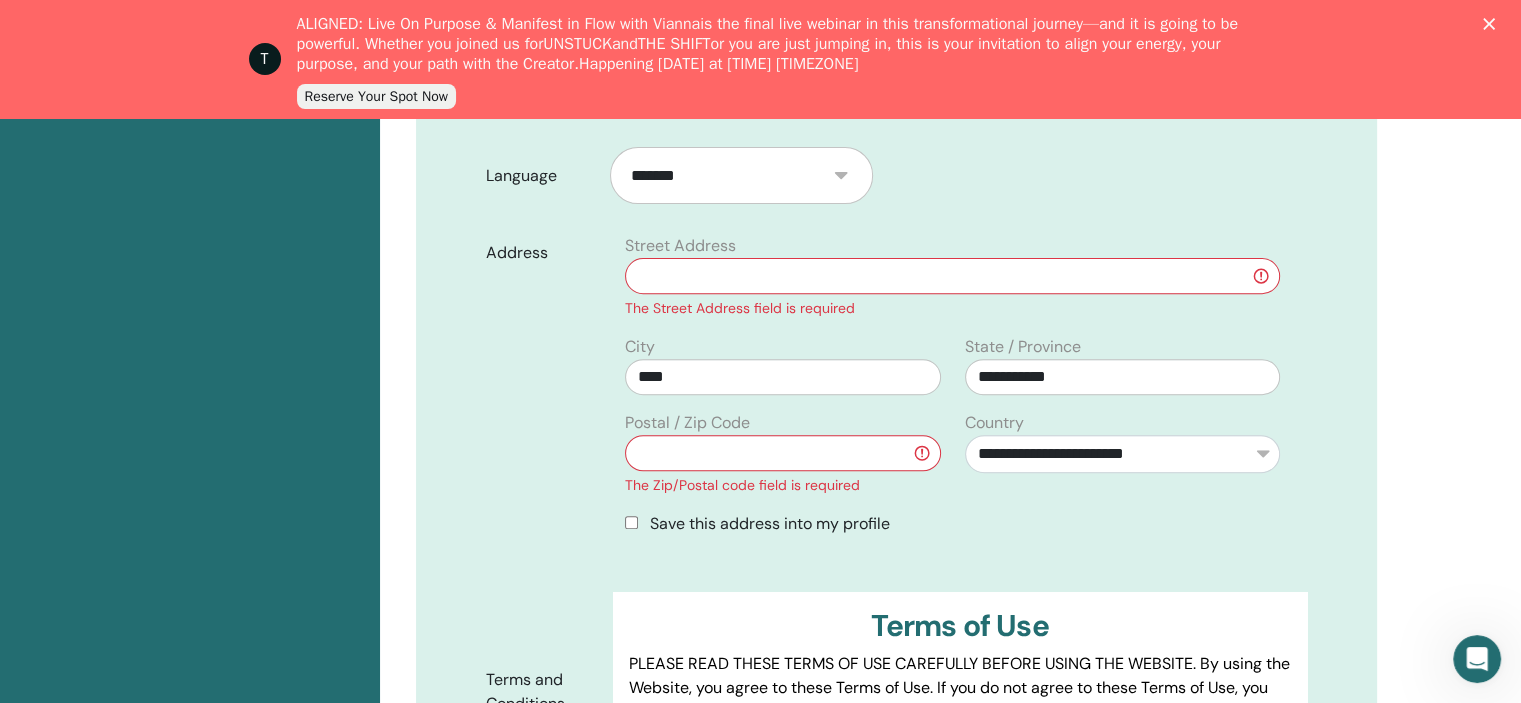 scroll, scrollTop: 623, scrollLeft: 0, axis: vertical 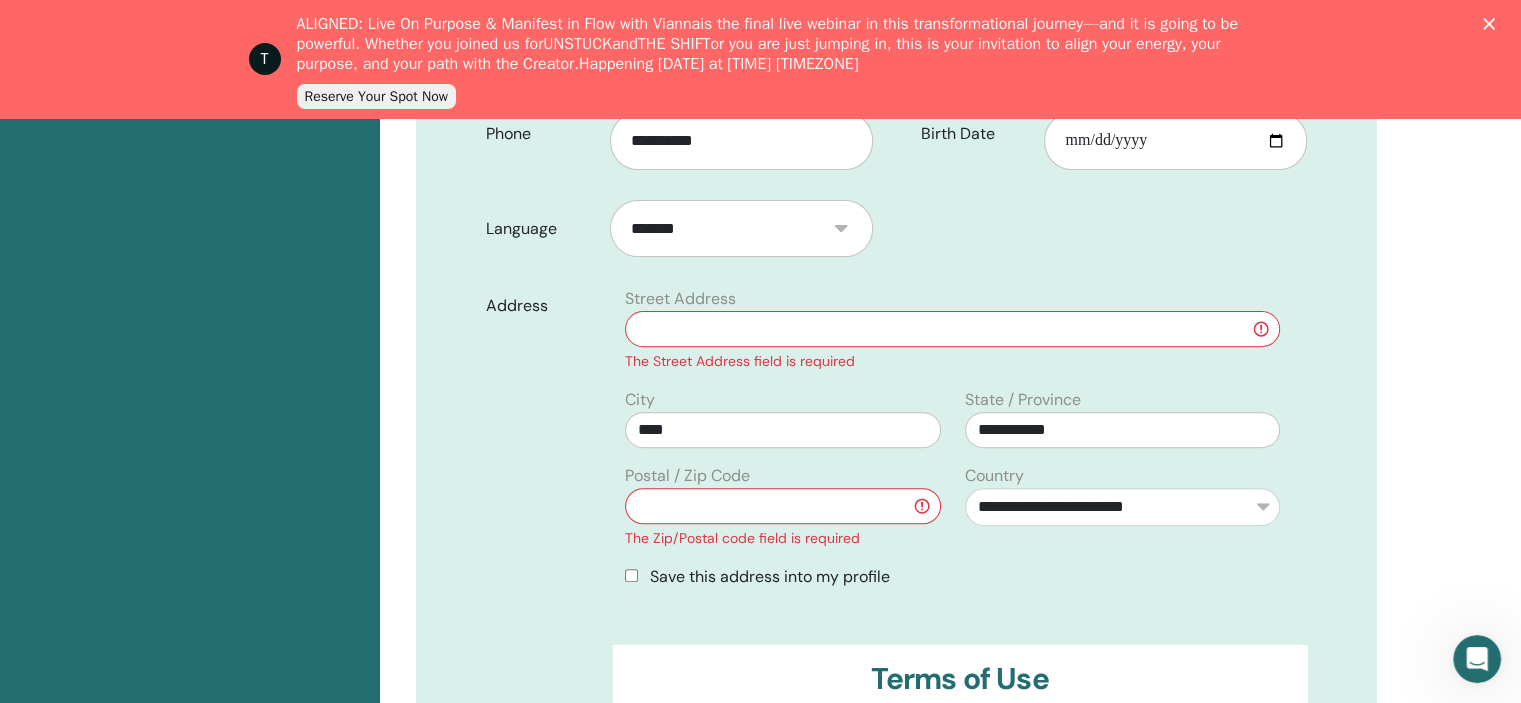 click on "The Street Address field is required" at bounding box center [952, 361] 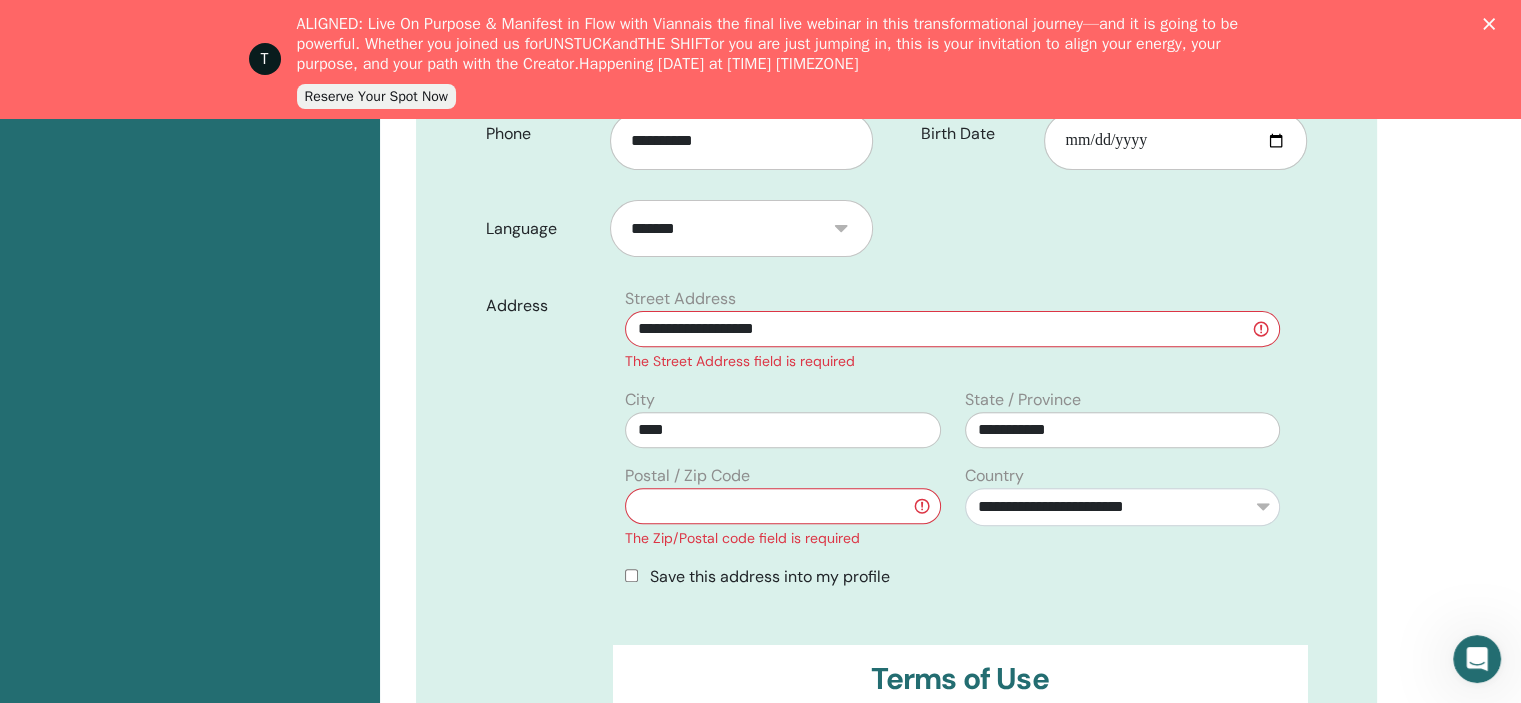 type on "**********" 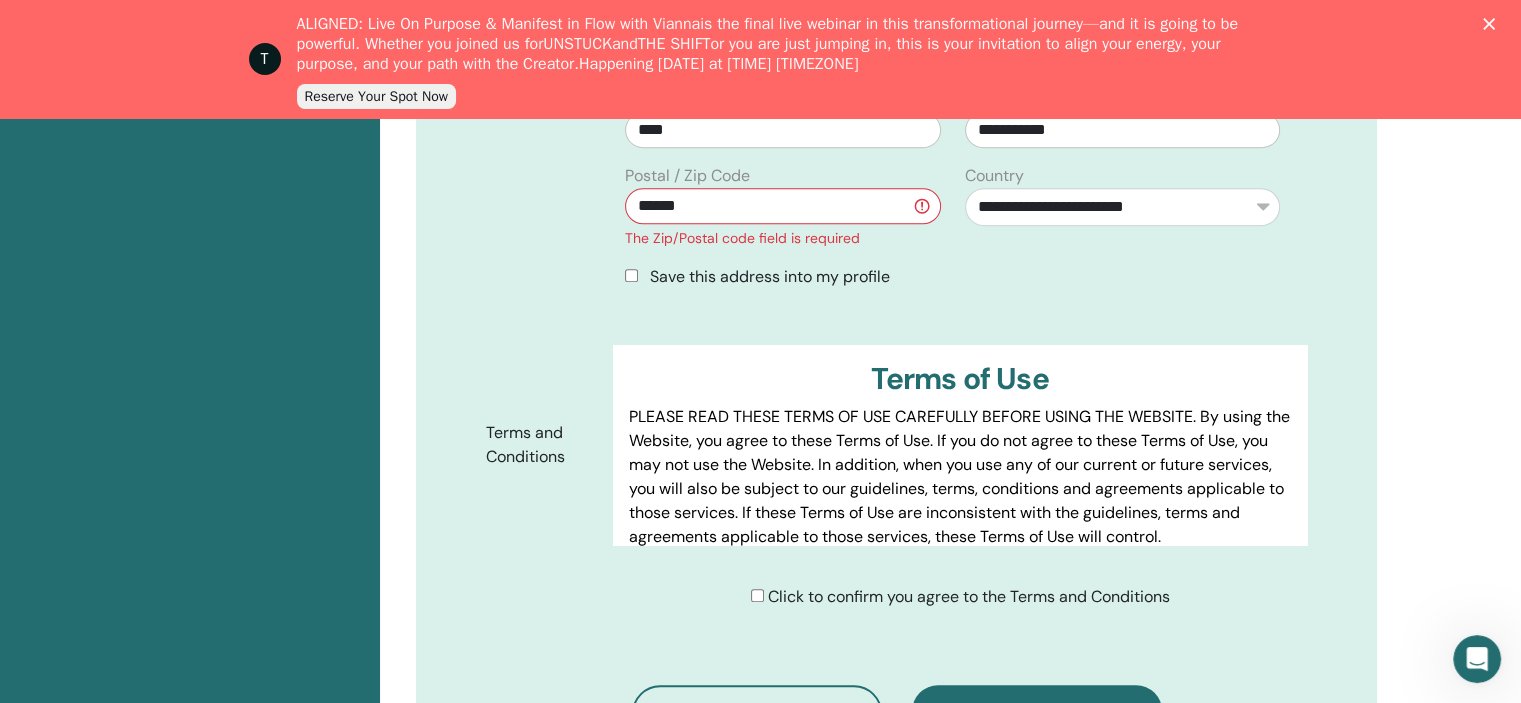 scroll, scrollTop: 1074, scrollLeft: 0, axis: vertical 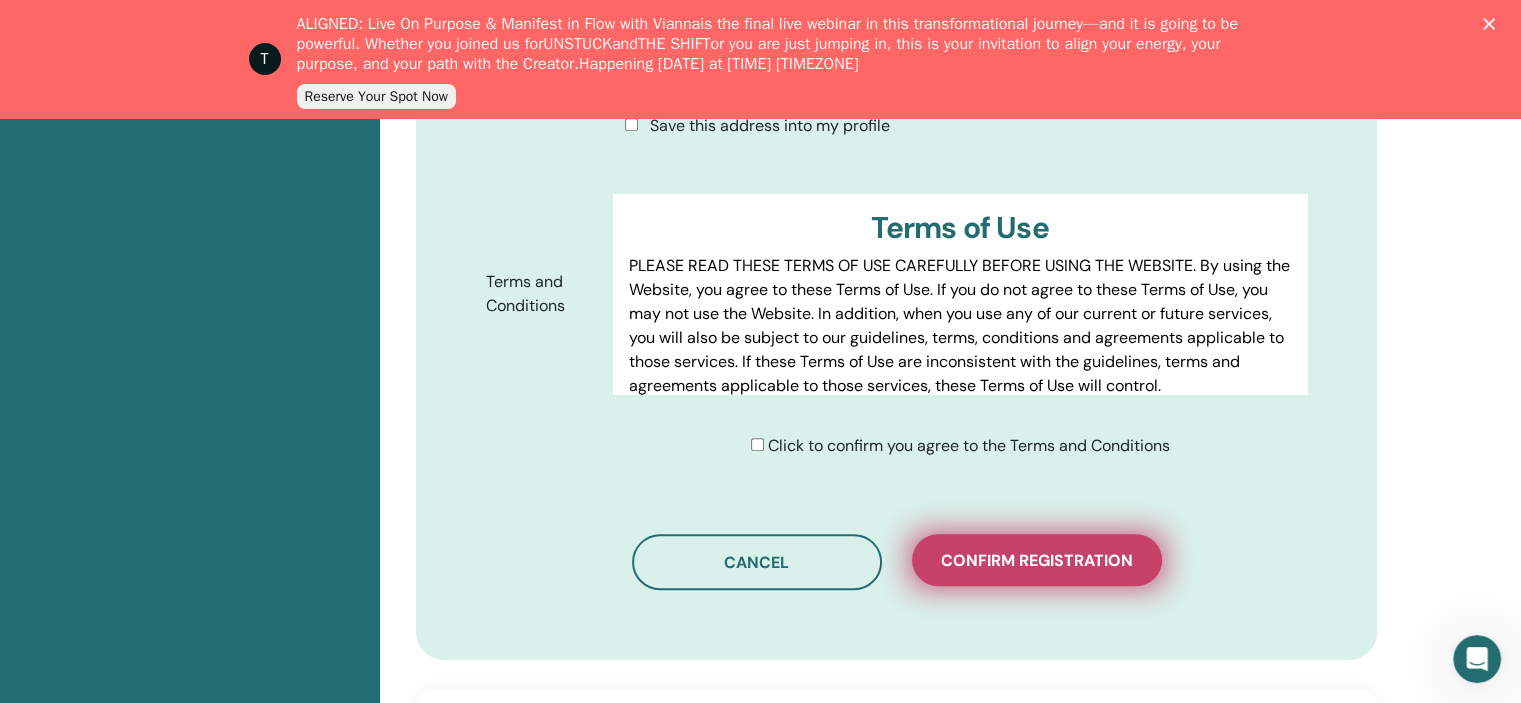 type on "******" 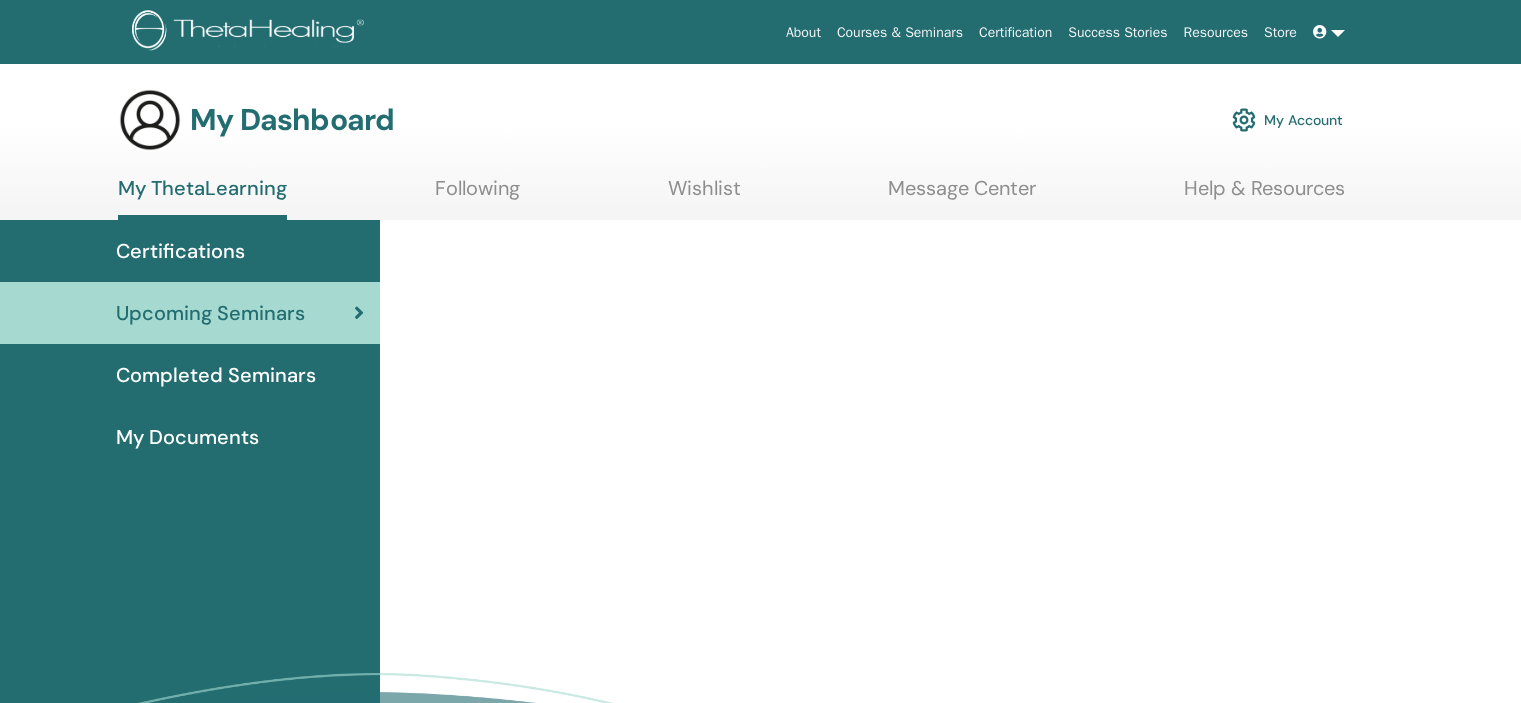 scroll, scrollTop: 0, scrollLeft: 0, axis: both 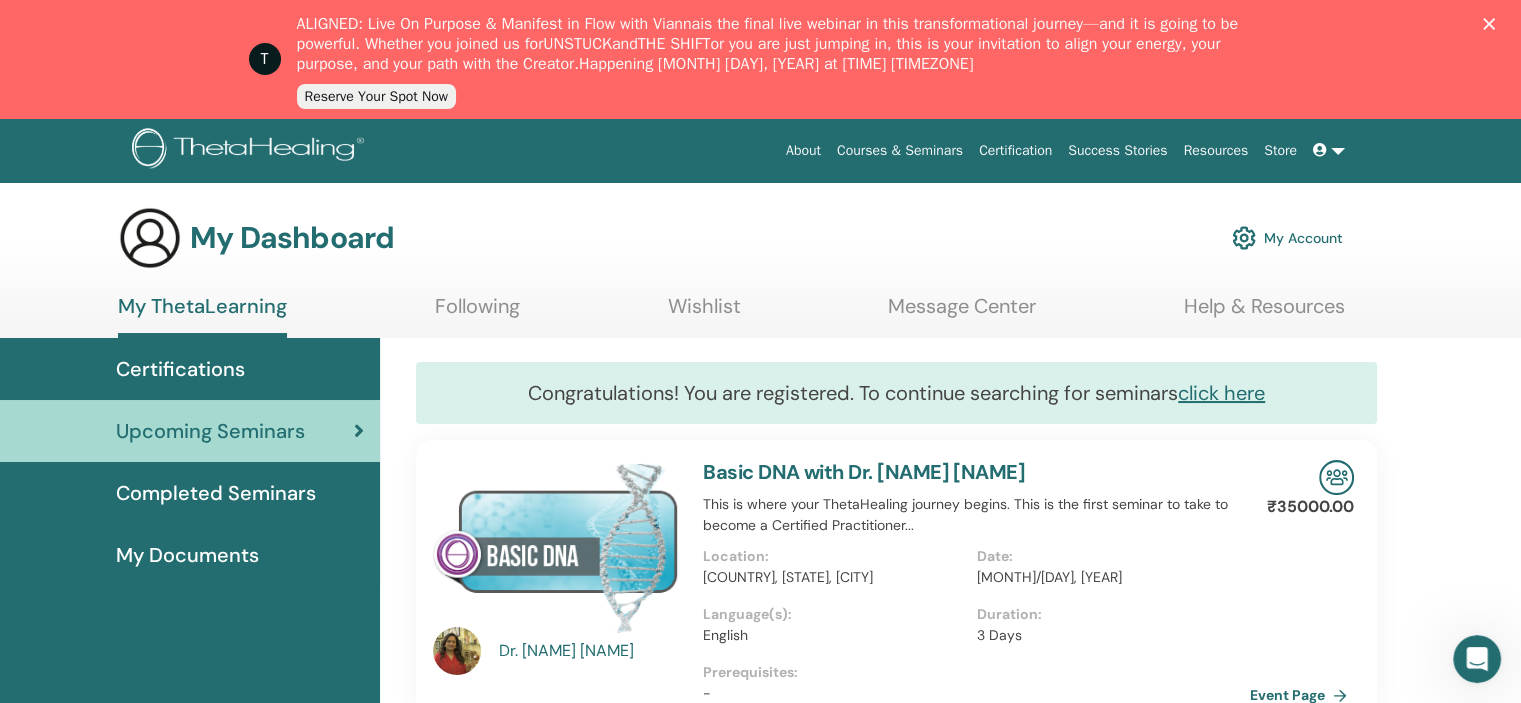 click on "Reserve Your Spot Now" at bounding box center [376, 96] 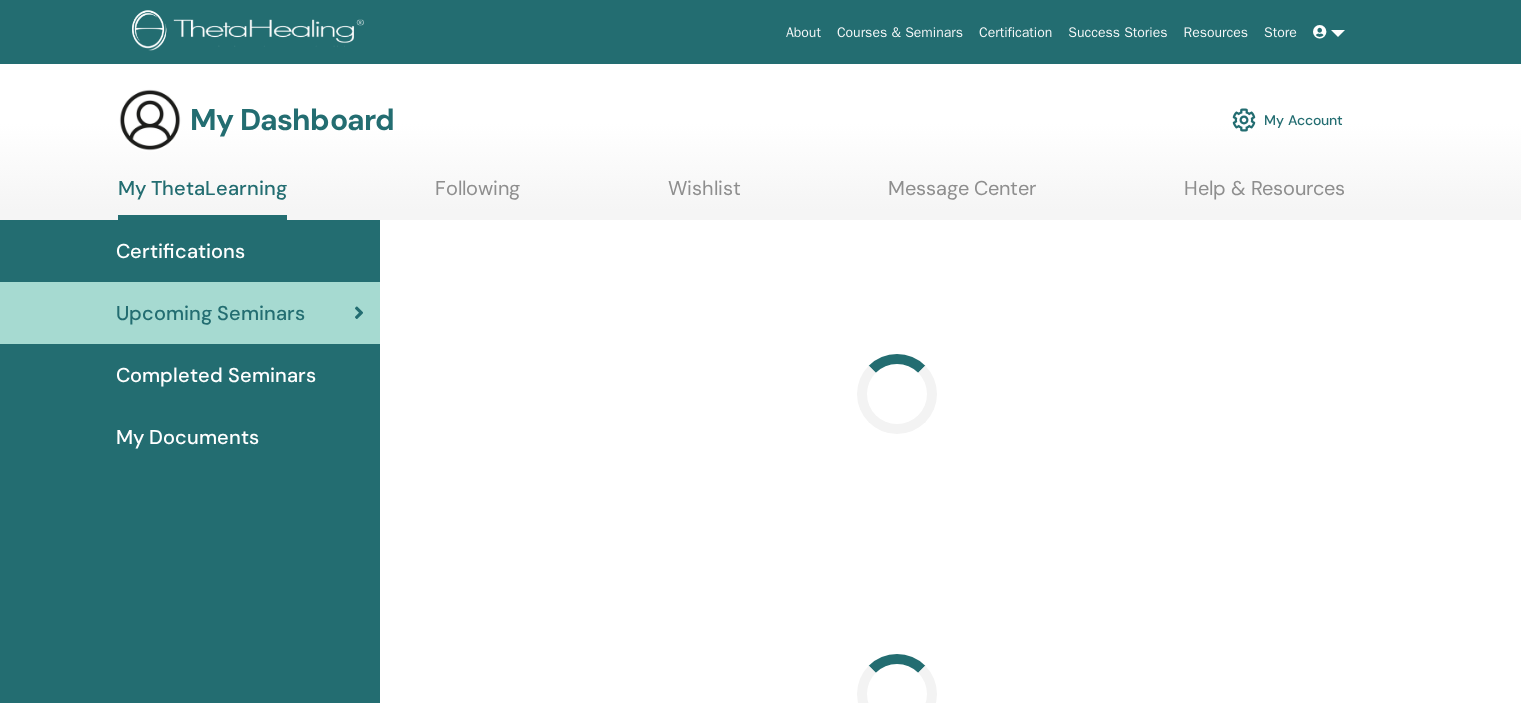 scroll, scrollTop: 0, scrollLeft: 0, axis: both 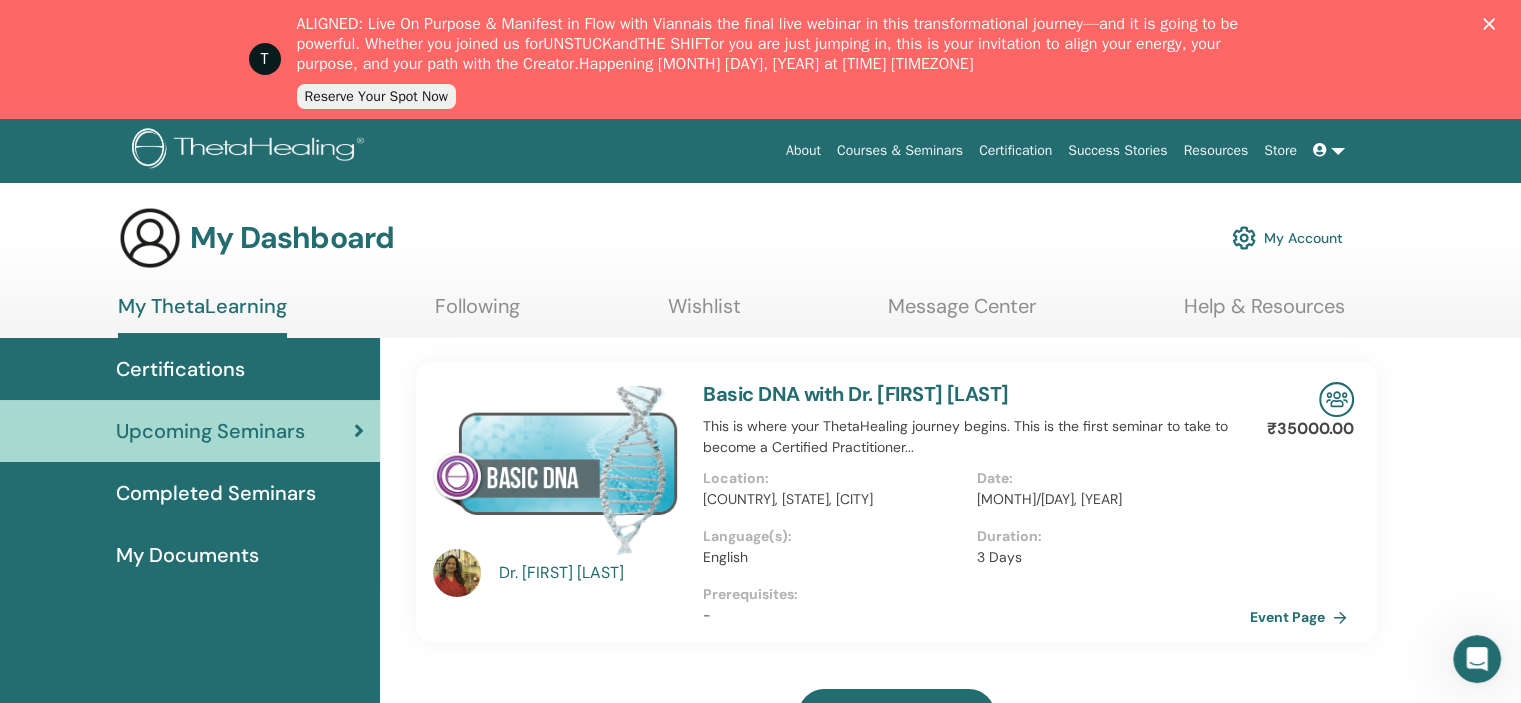 click on "My Account" at bounding box center [1287, 238] 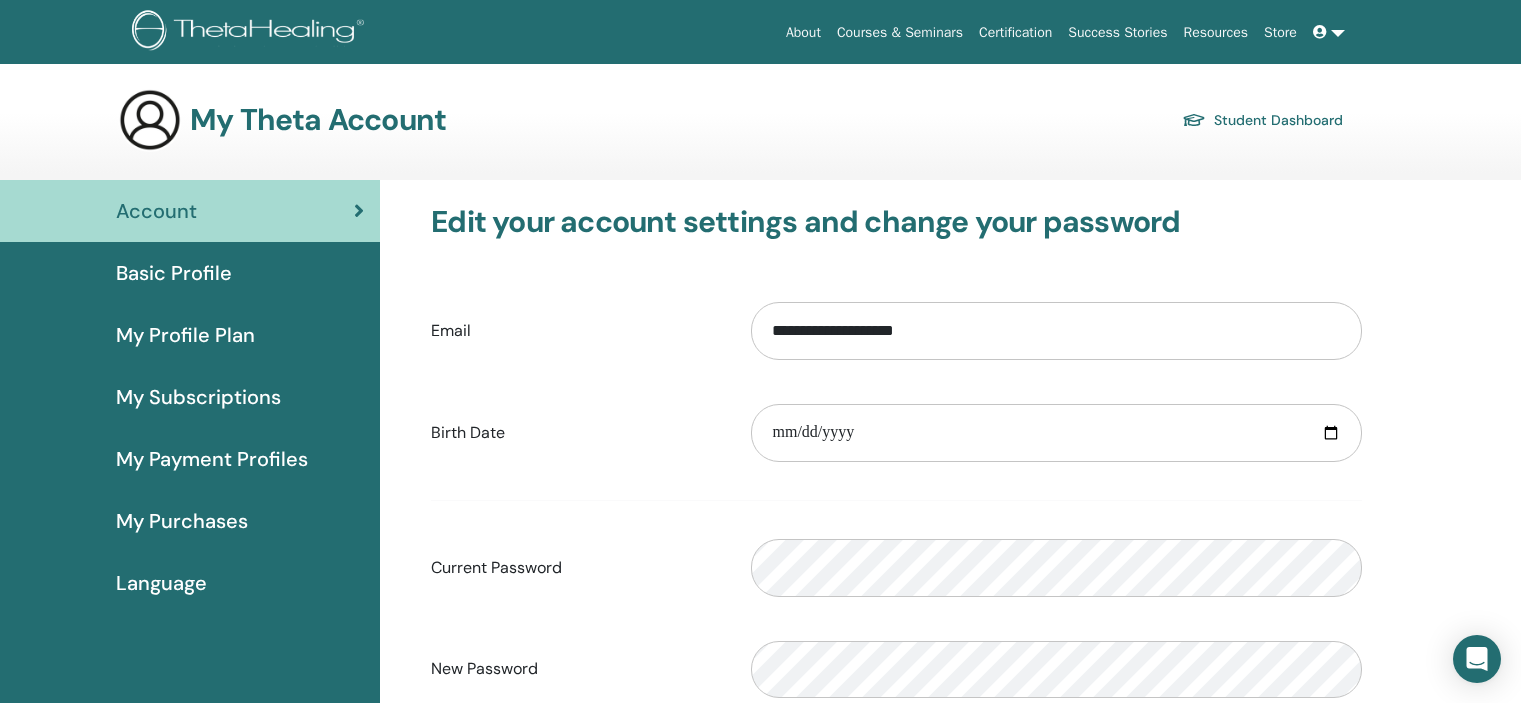 scroll, scrollTop: 0, scrollLeft: 0, axis: both 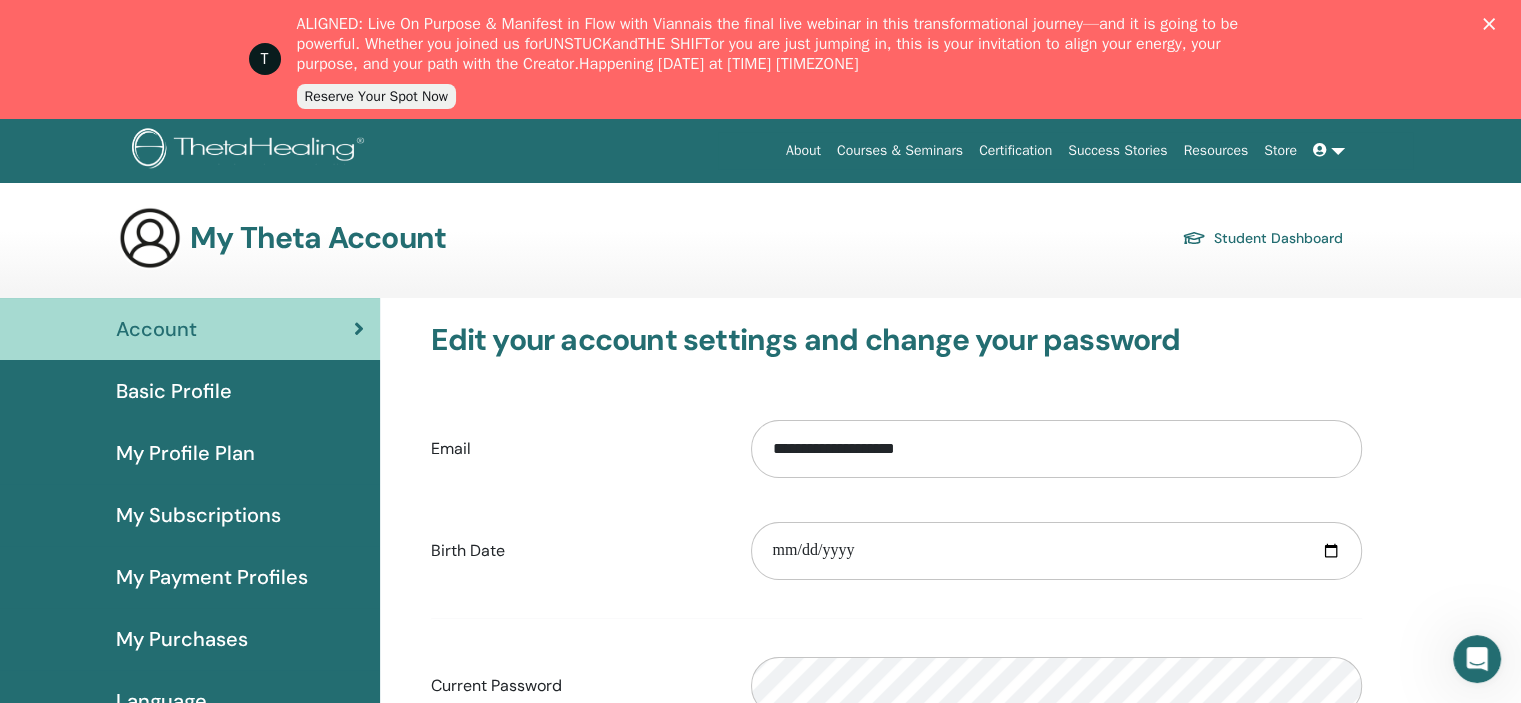 click on "Basic Profile" at bounding box center [174, 391] 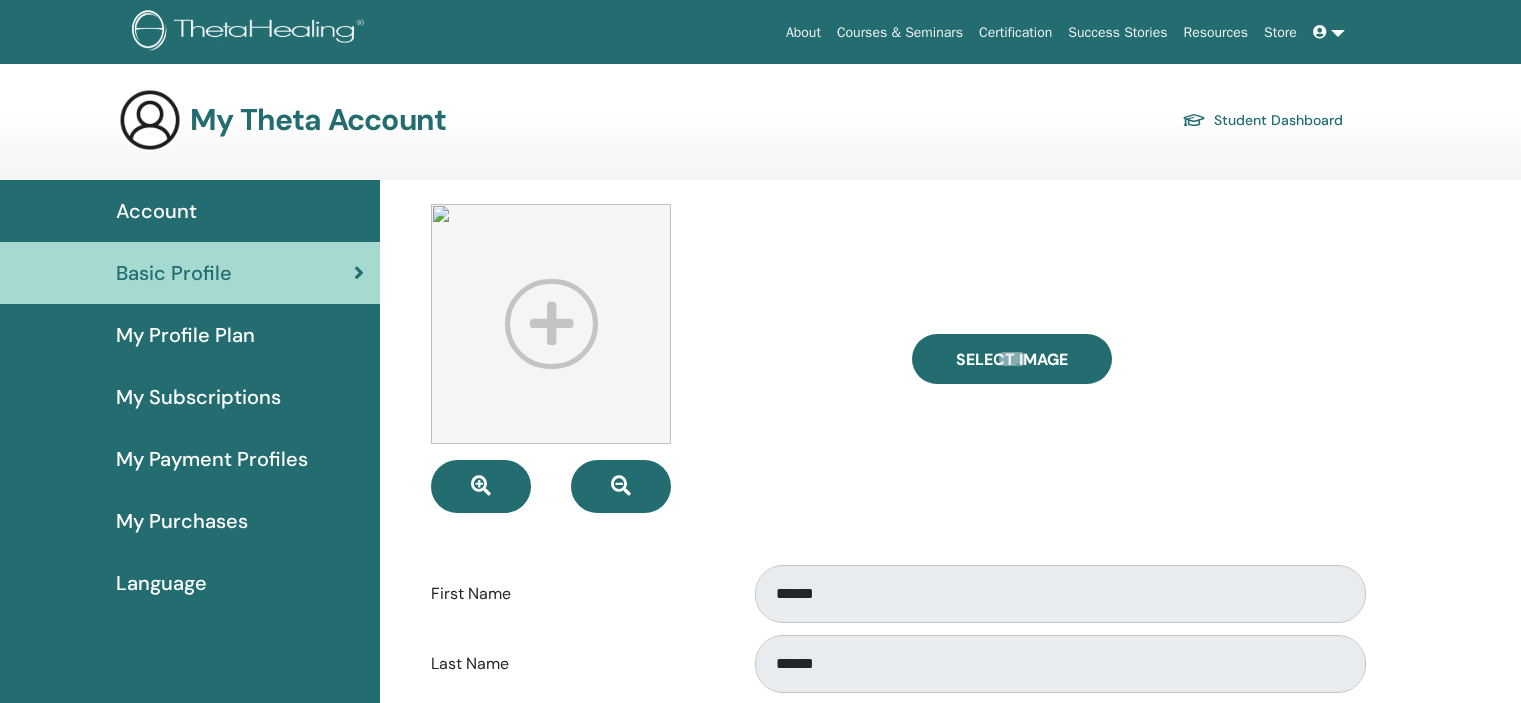 scroll, scrollTop: 0, scrollLeft: 0, axis: both 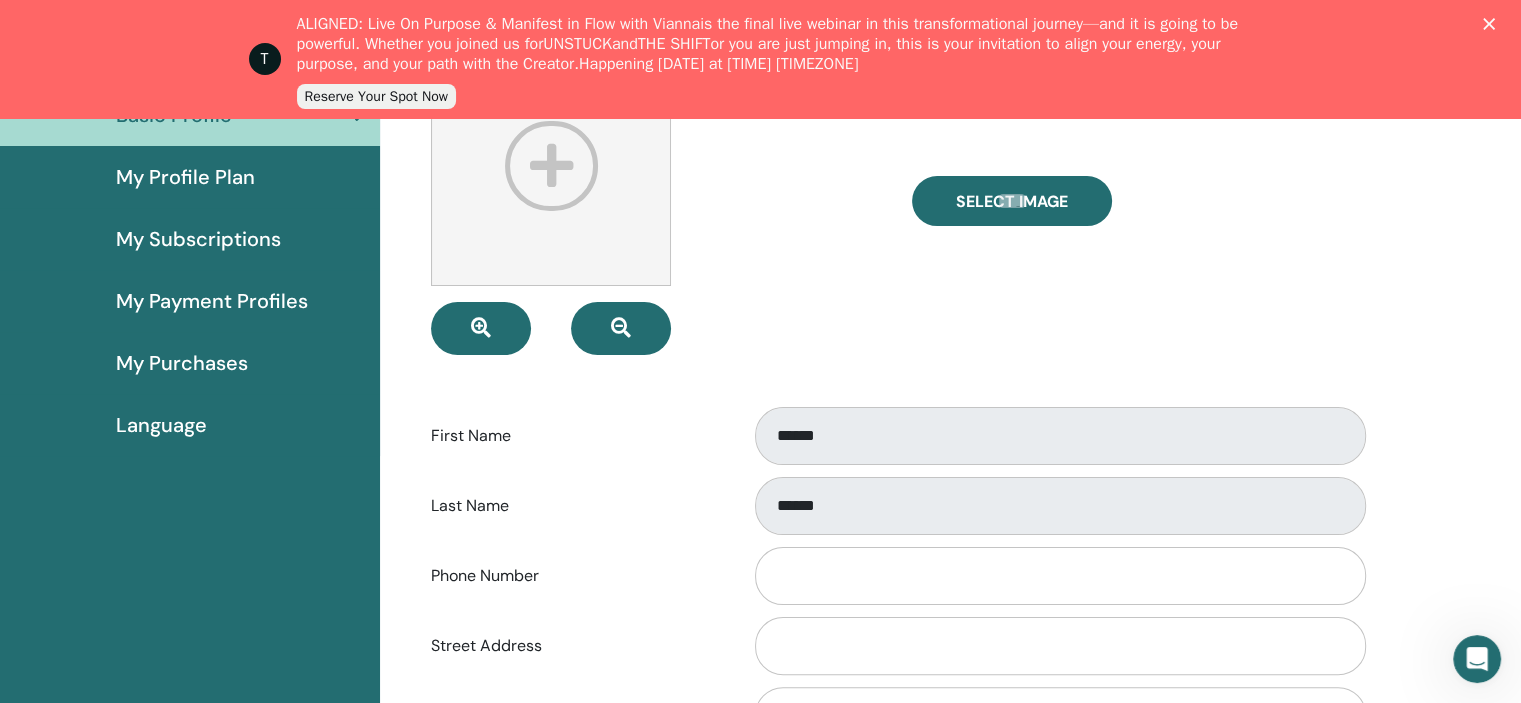 click on "My Payment Profiles" at bounding box center [212, 301] 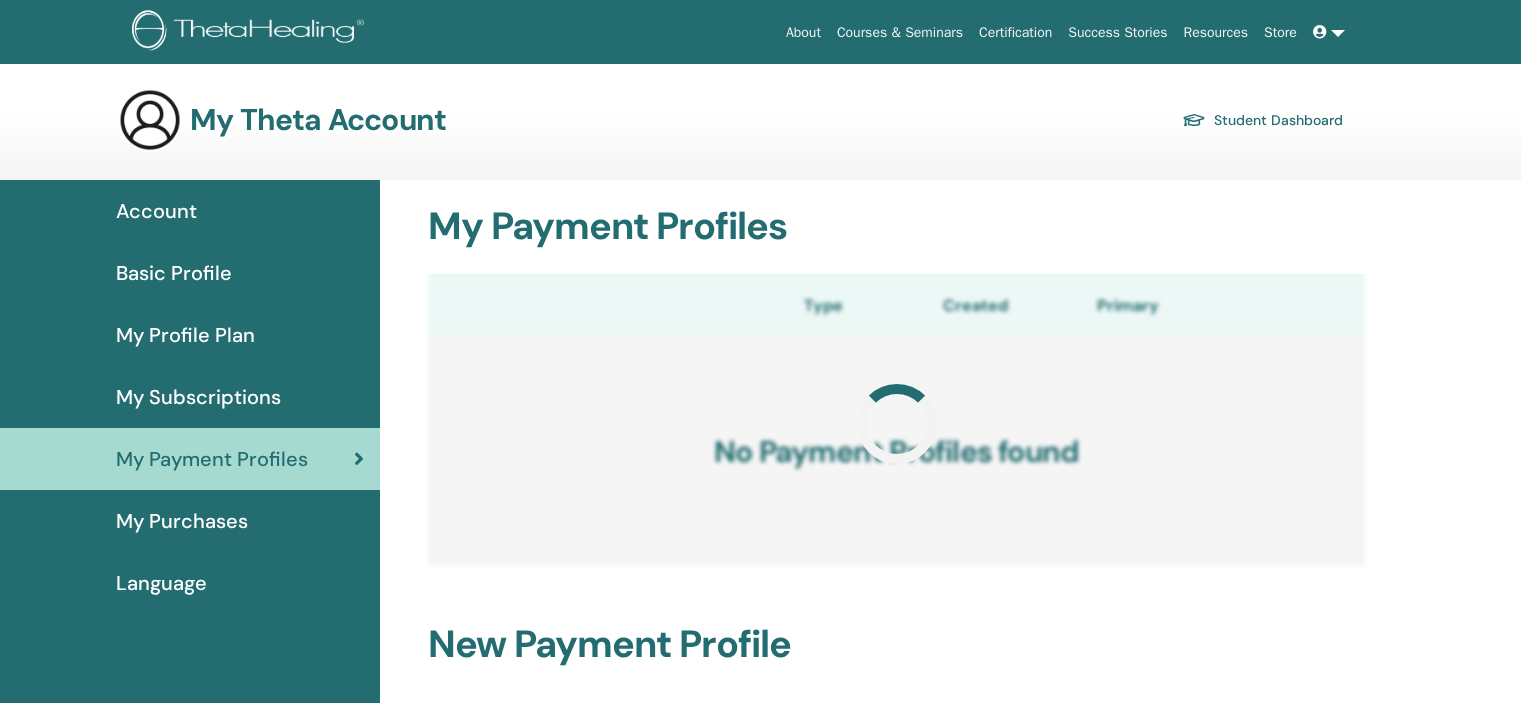 scroll, scrollTop: 0, scrollLeft: 0, axis: both 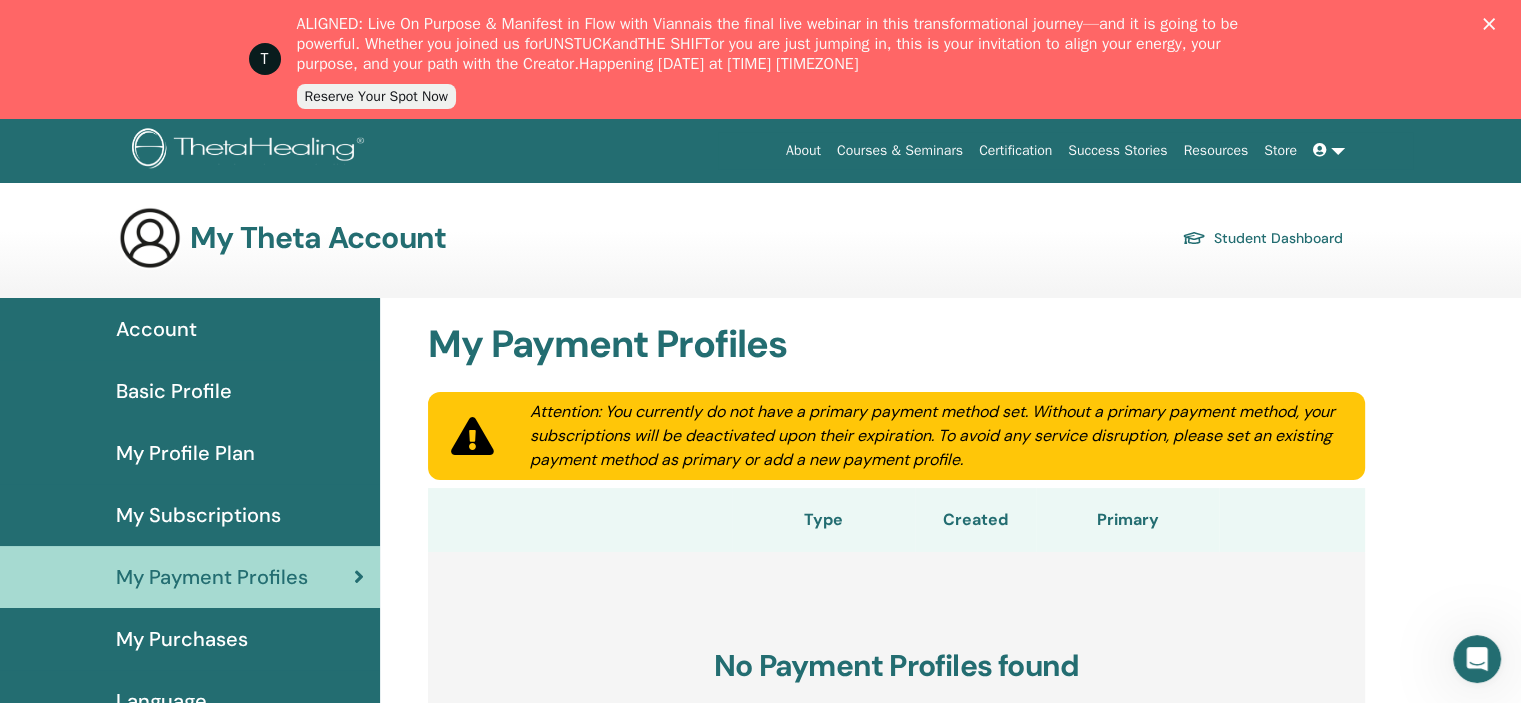 drag, startPoint x: 1524, startPoint y: 178, endPoint x: 1318, endPoint y: 92, distance: 223.23082 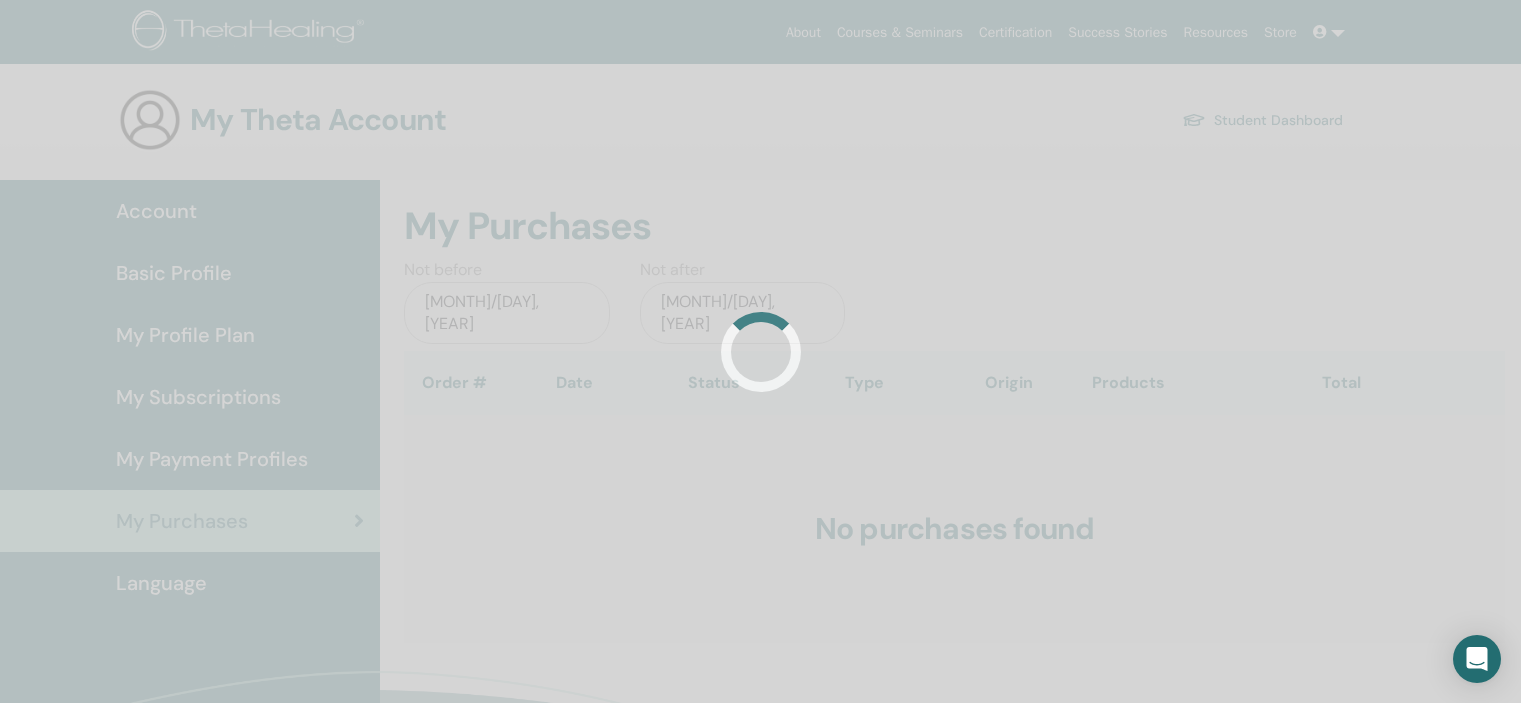 scroll, scrollTop: 0, scrollLeft: 0, axis: both 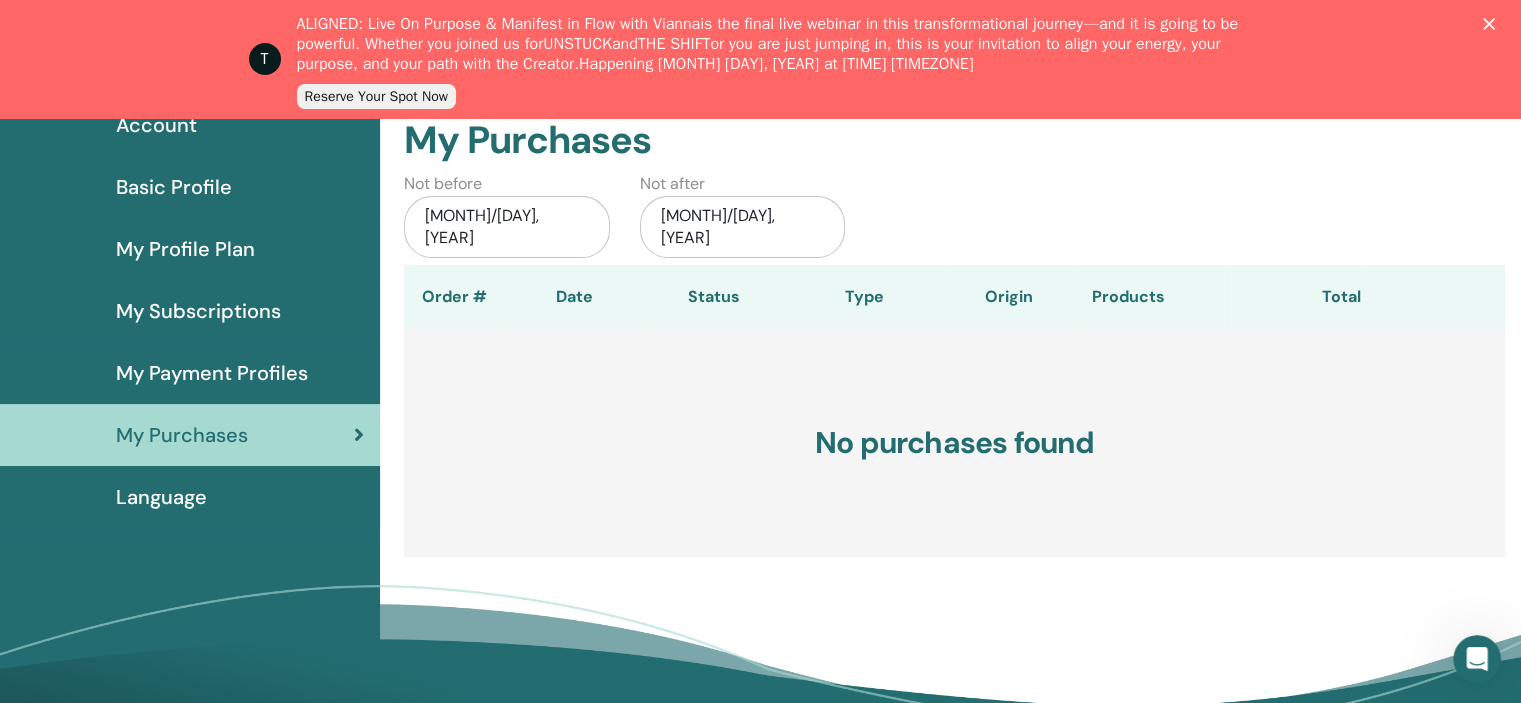 click on "Language" at bounding box center (161, 497) 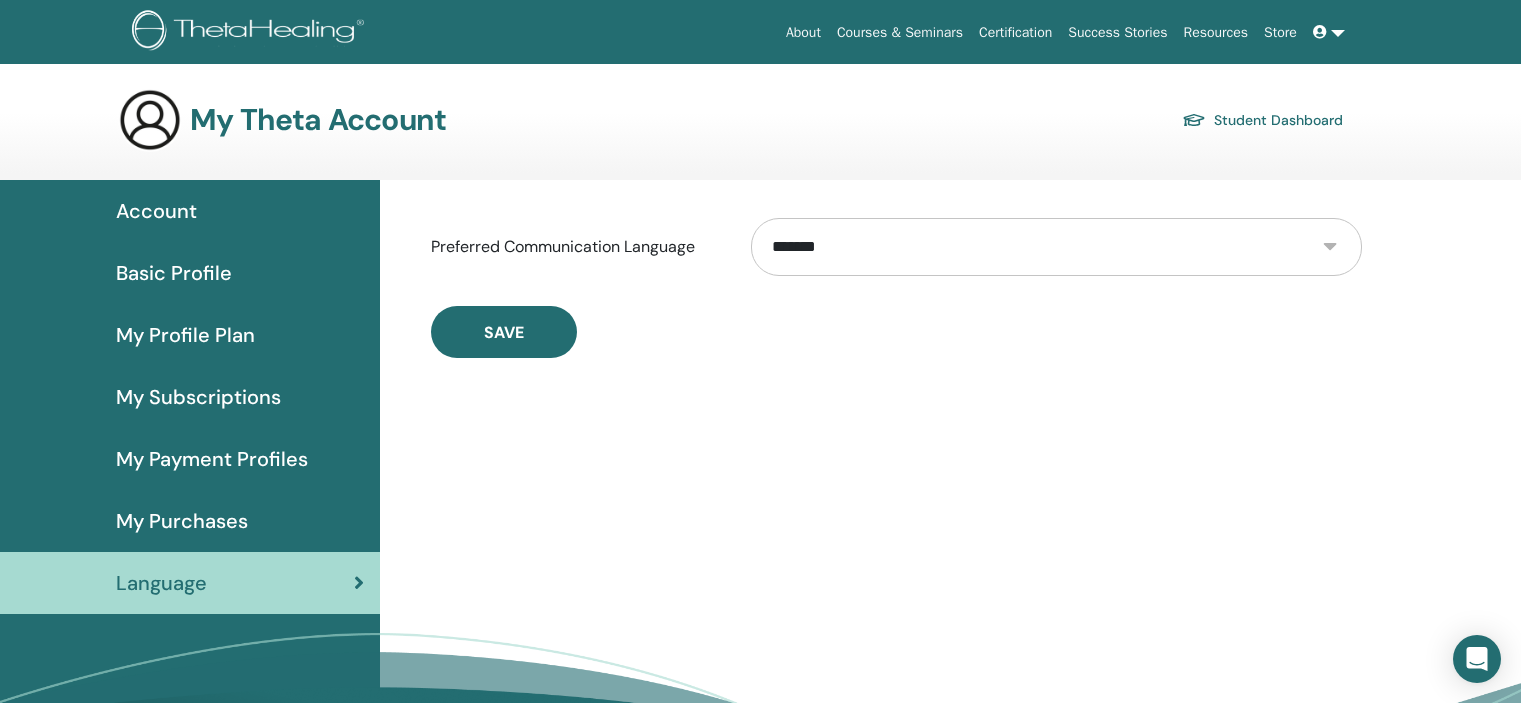 scroll, scrollTop: 0, scrollLeft: 0, axis: both 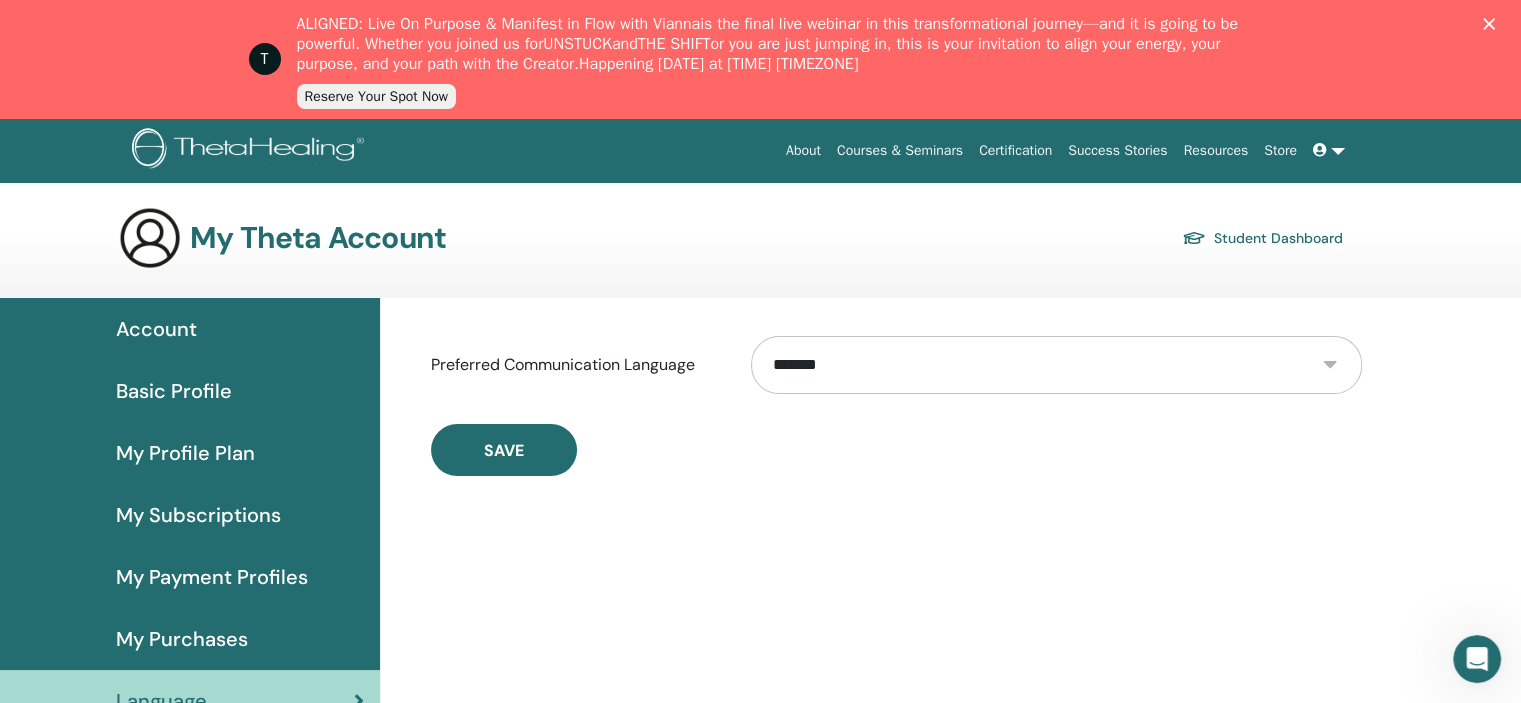 click at bounding box center [1329, 150] 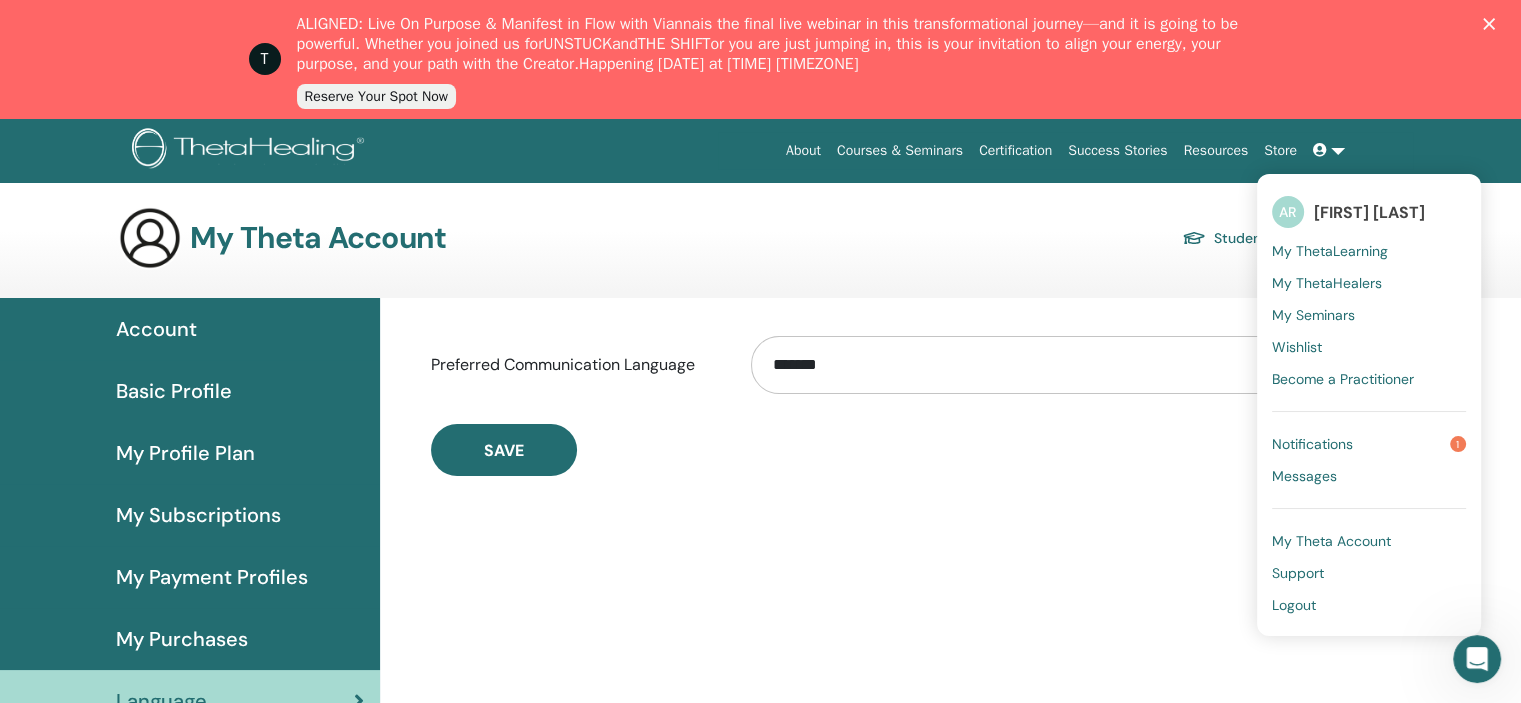 click on "Logout" at bounding box center (1369, 605) 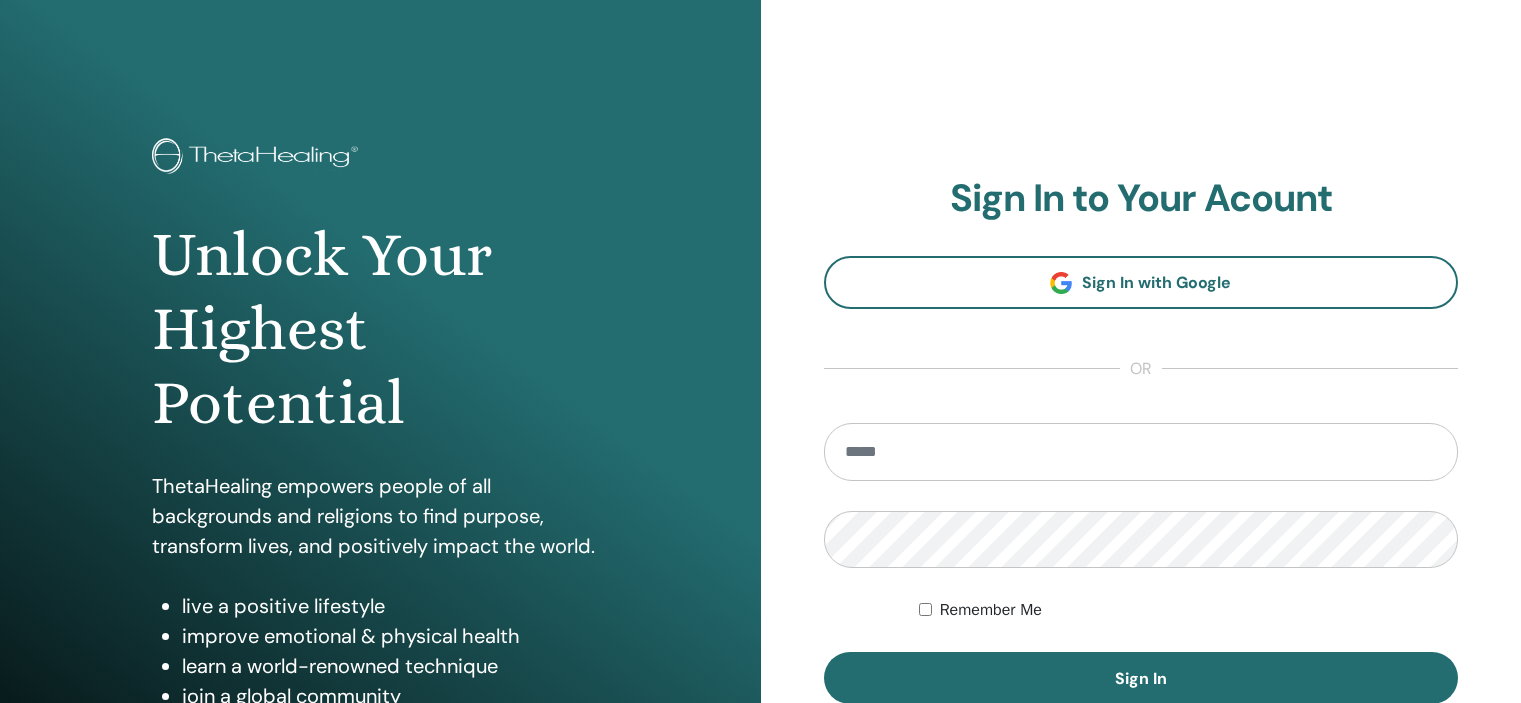 scroll, scrollTop: 0, scrollLeft: 0, axis: both 